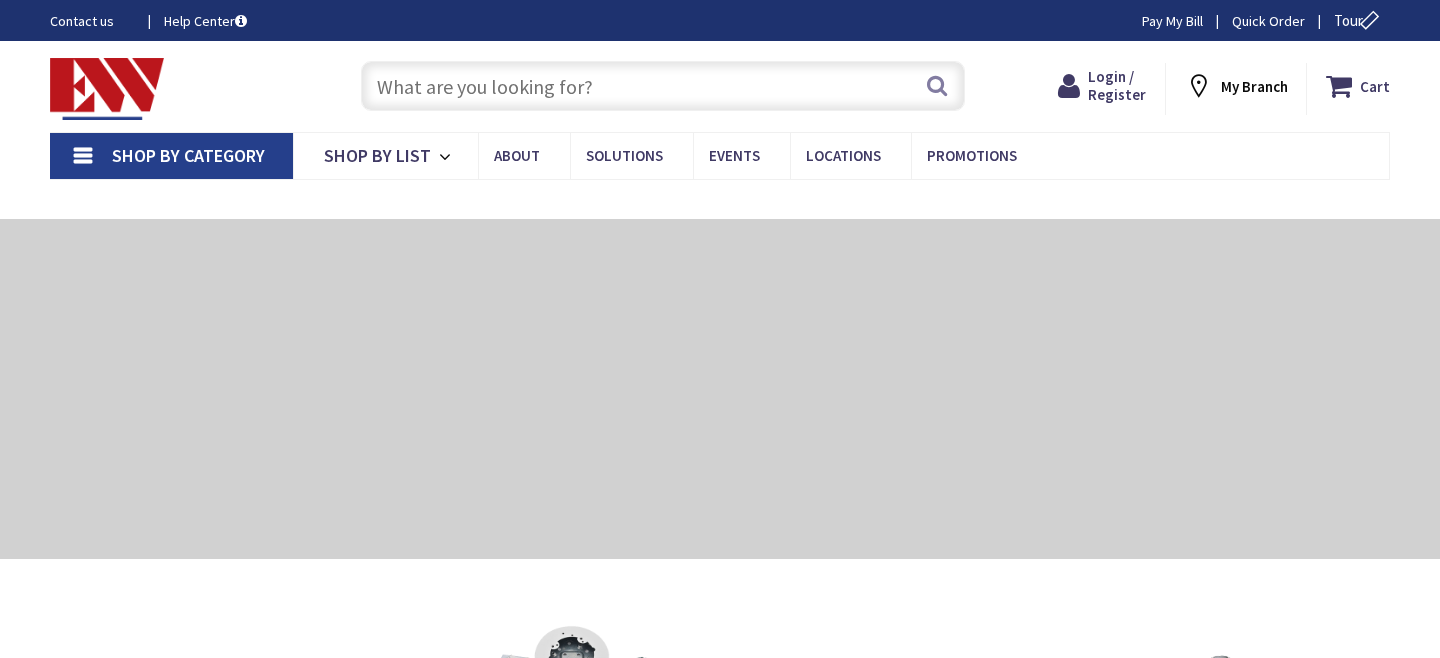 scroll, scrollTop: 0, scrollLeft: 0, axis: both 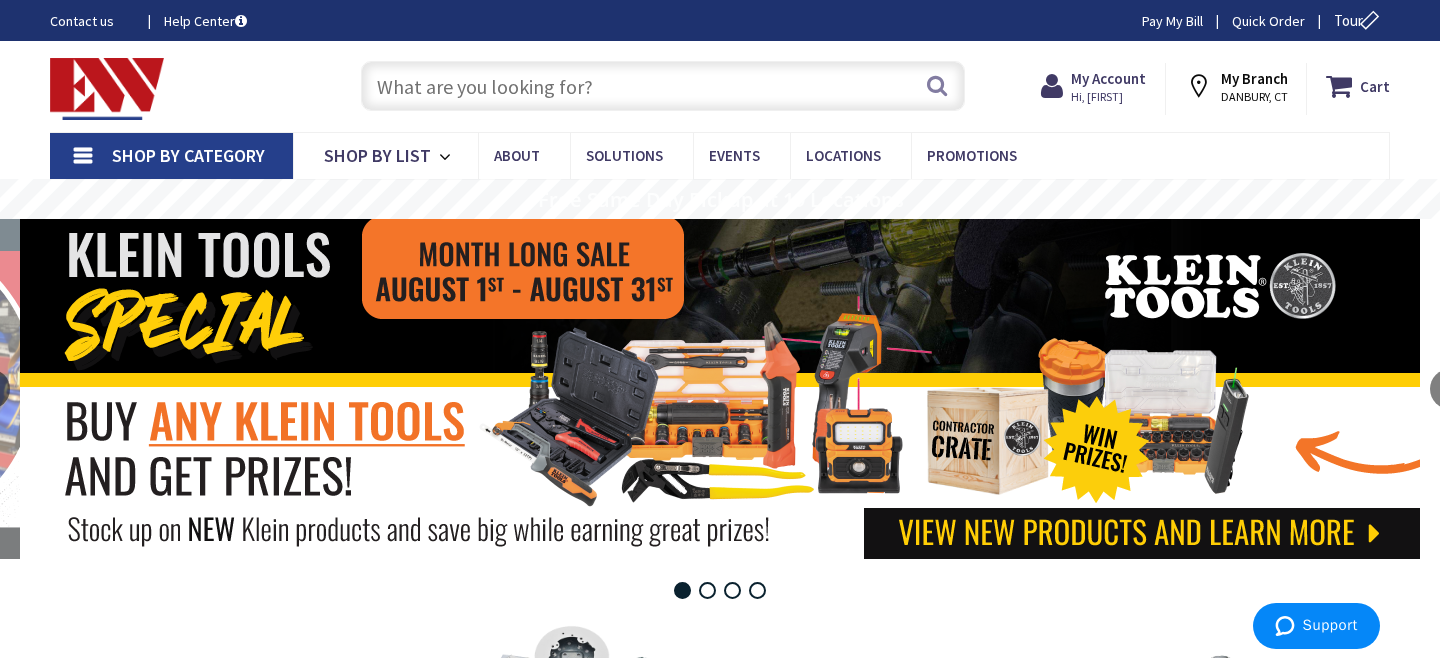 click at bounding box center (663, 86) 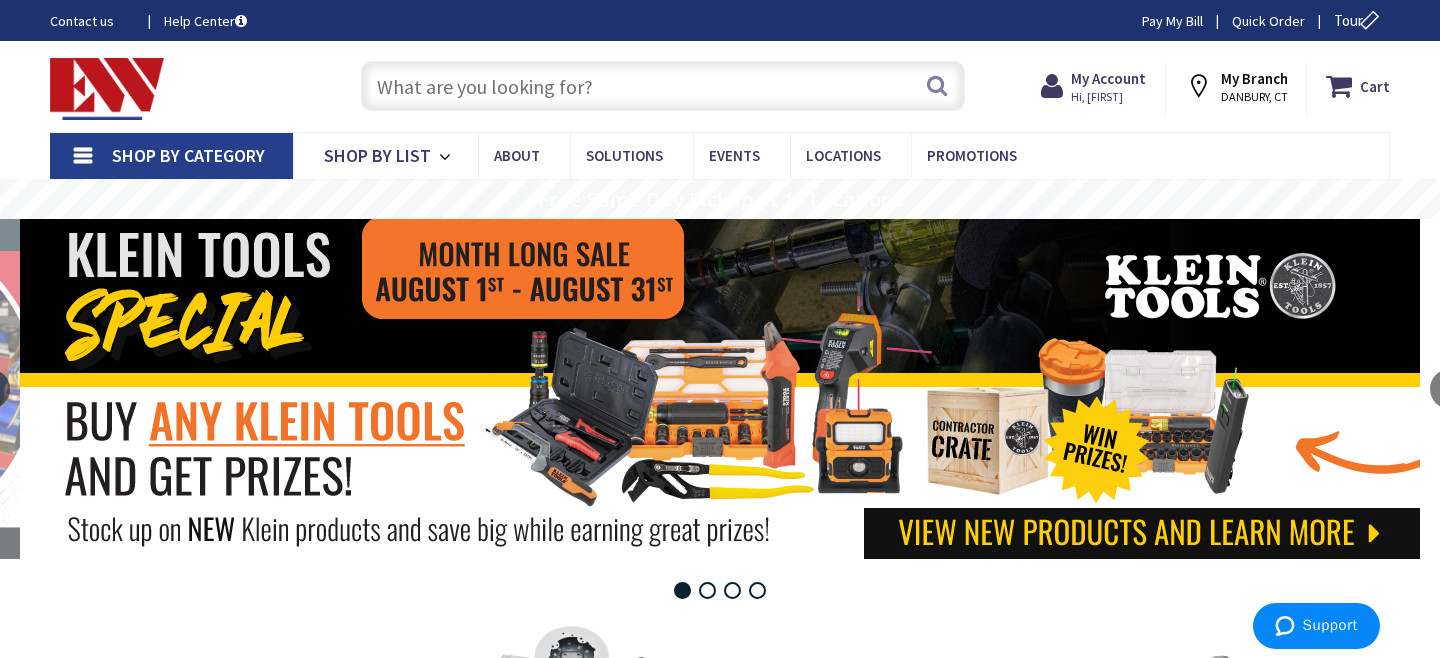 scroll, scrollTop: 0, scrollLeft: 0, axis: both 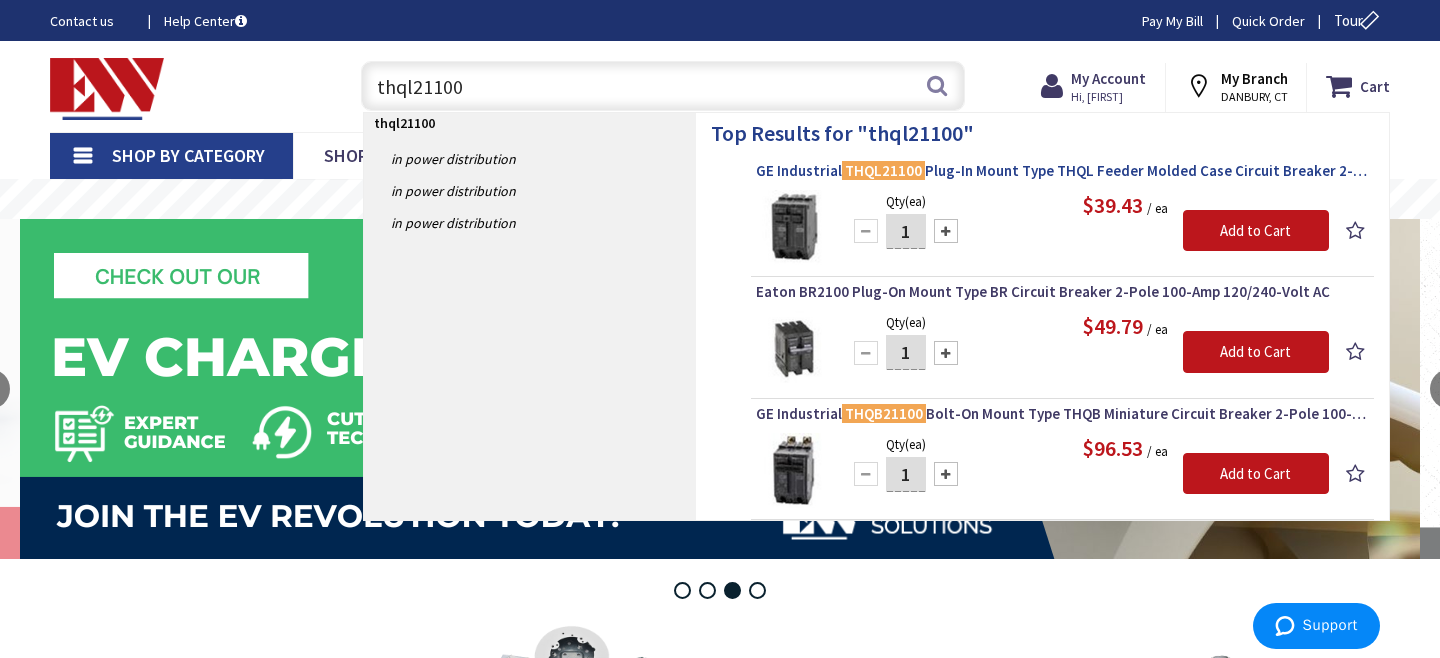 type on "thql21100" 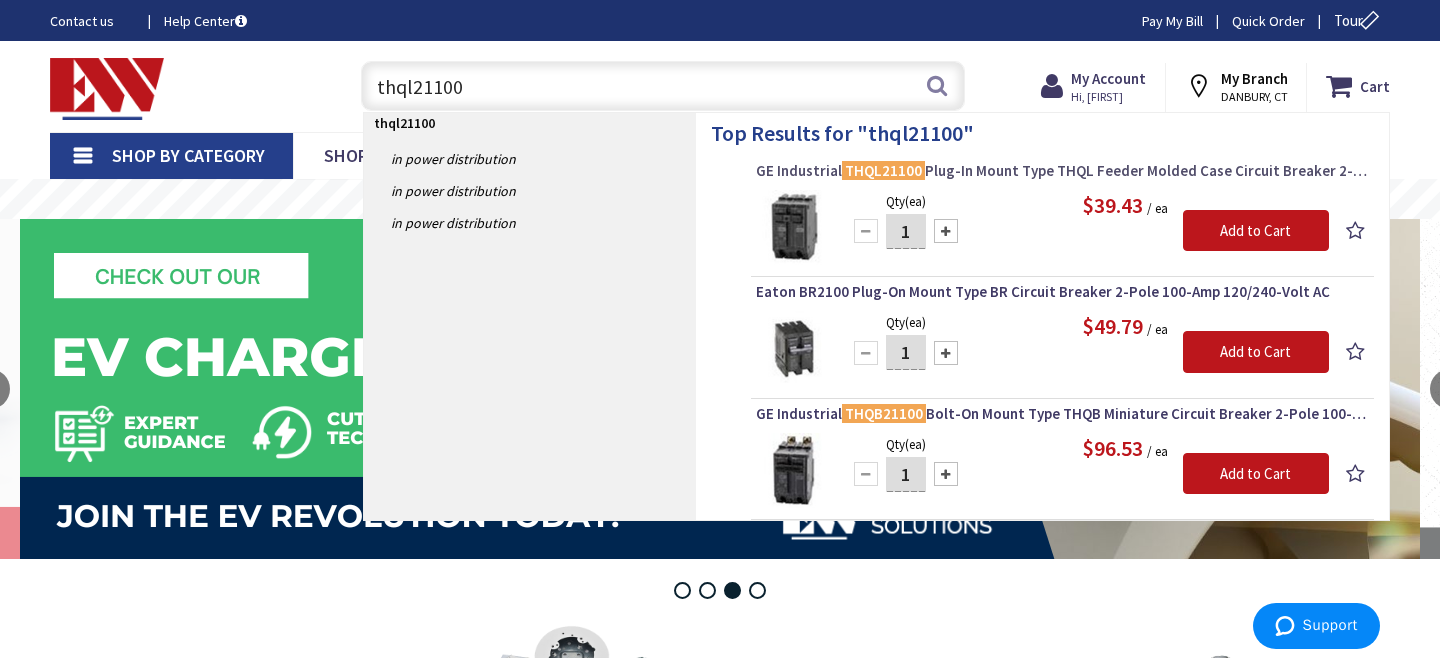 click on "GE Industrial  THQL21100  Plug-In Mount Type THQL Feeder Molded Case Circuit Breaker 2-Pole 100-Amp 120/240-Volt AC" at bounding box center [1062, 171] 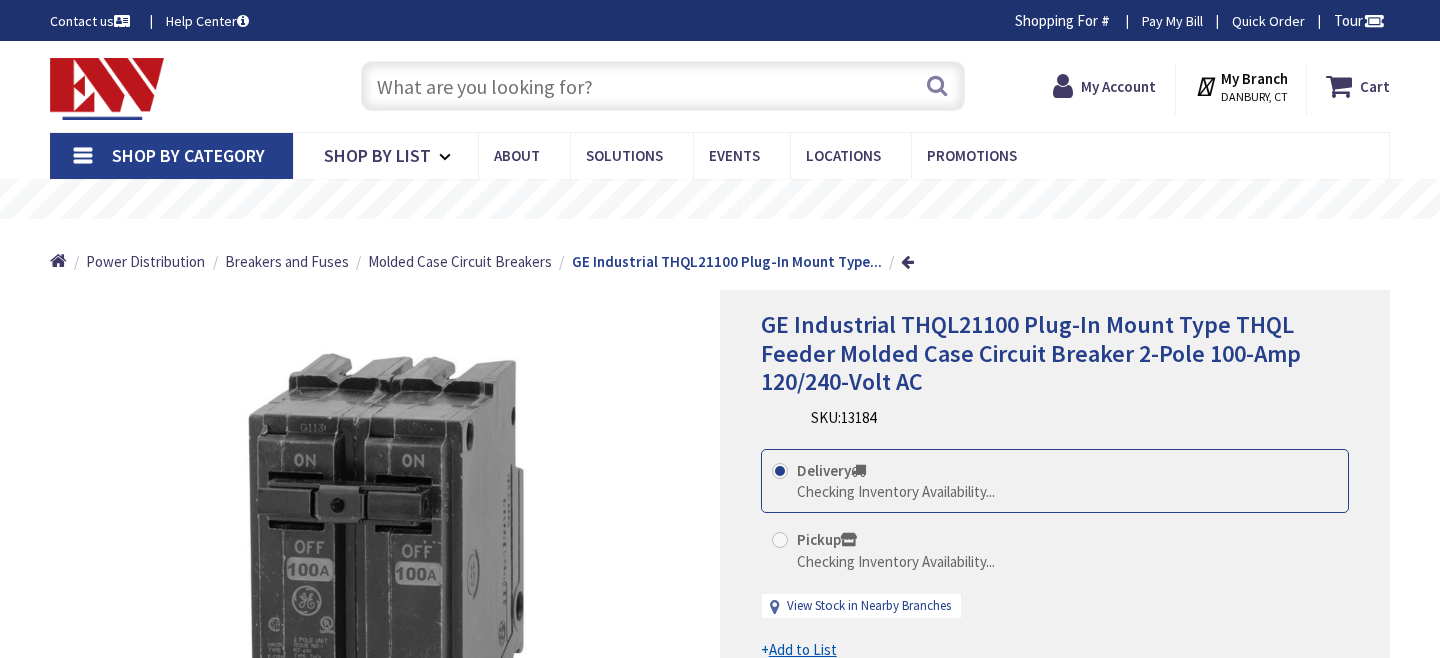 scroll, scrollTop: 0, scrollLeft: 0, axis: both 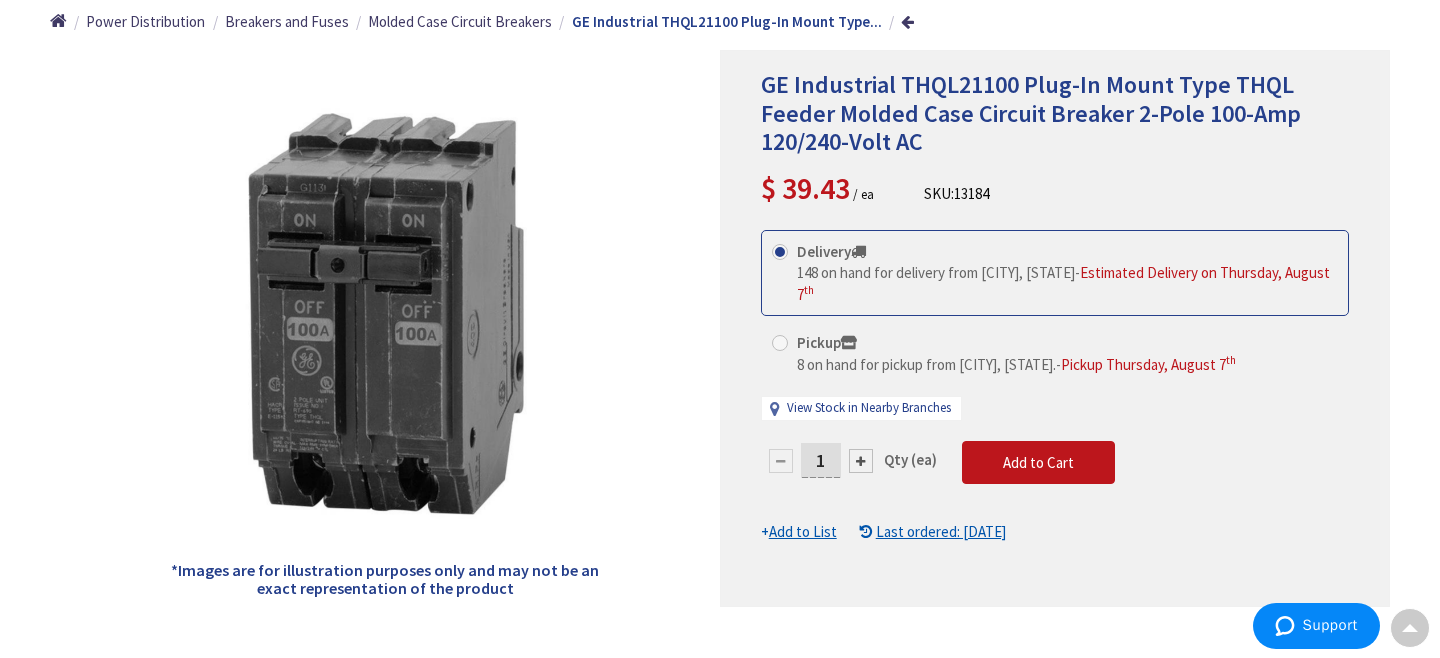click at bounding box center [861, 461] 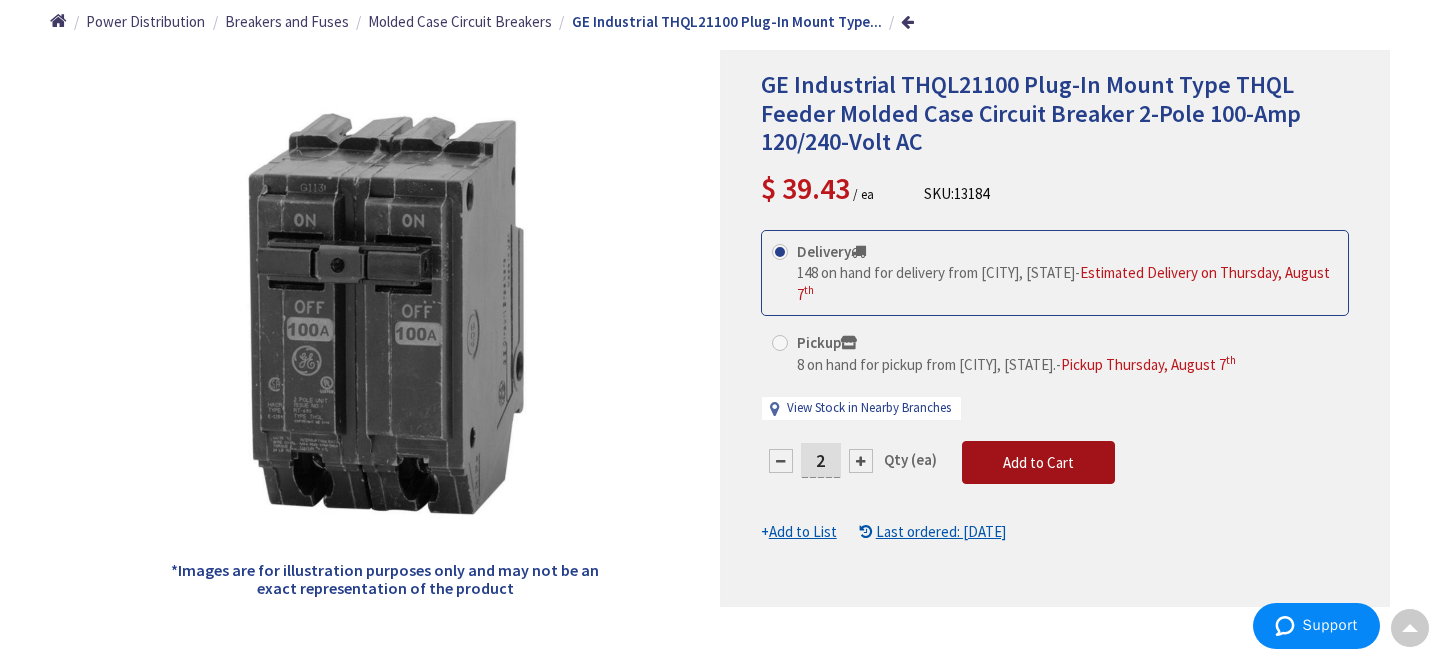 click on "Add to Cart" at bounding box center (1038, 462) 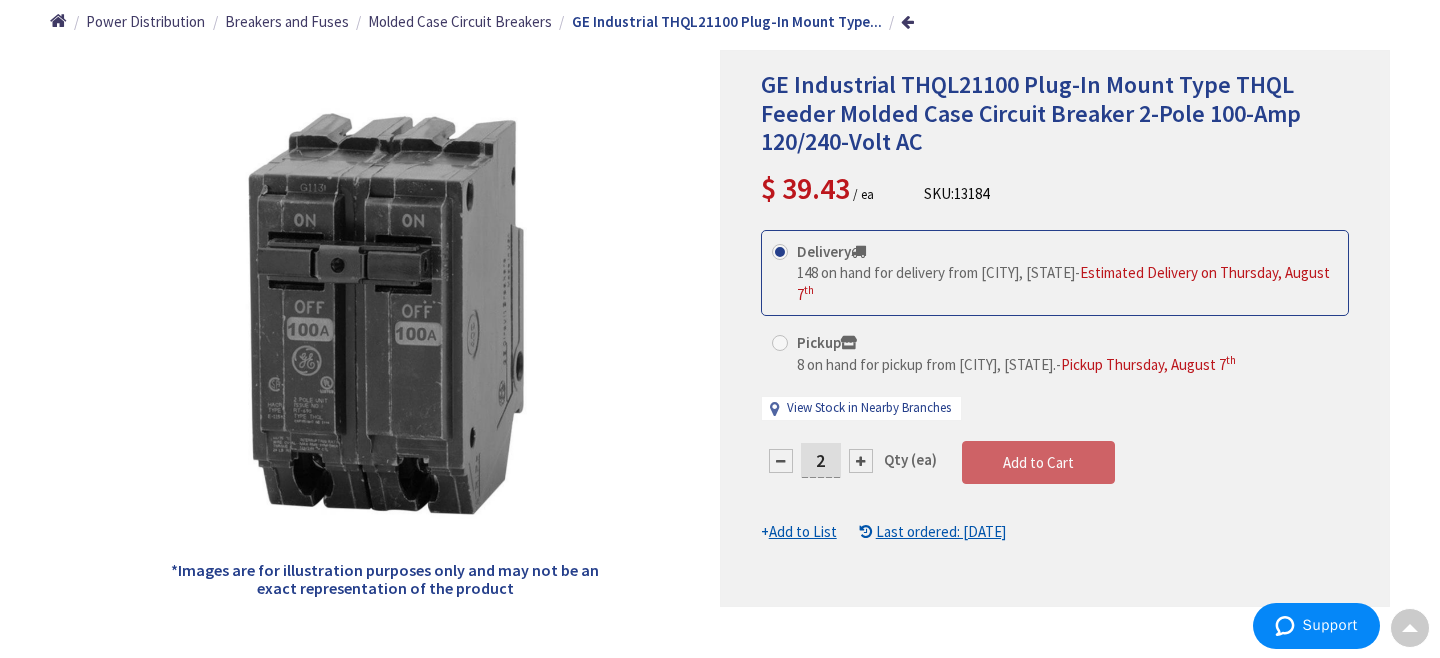 click on "This product is Discontinued
Delivery
148 on hand for delivery from [CITY], [STATE]
-  Estimated Delivery on Thursday, August 7 th
Pickup
8 on hand for pickup from [CITY], [STATE].
-  Pickup Thursday, August 7 th
View Stock in Nearby Branches" at bounding box center [1055, 386] 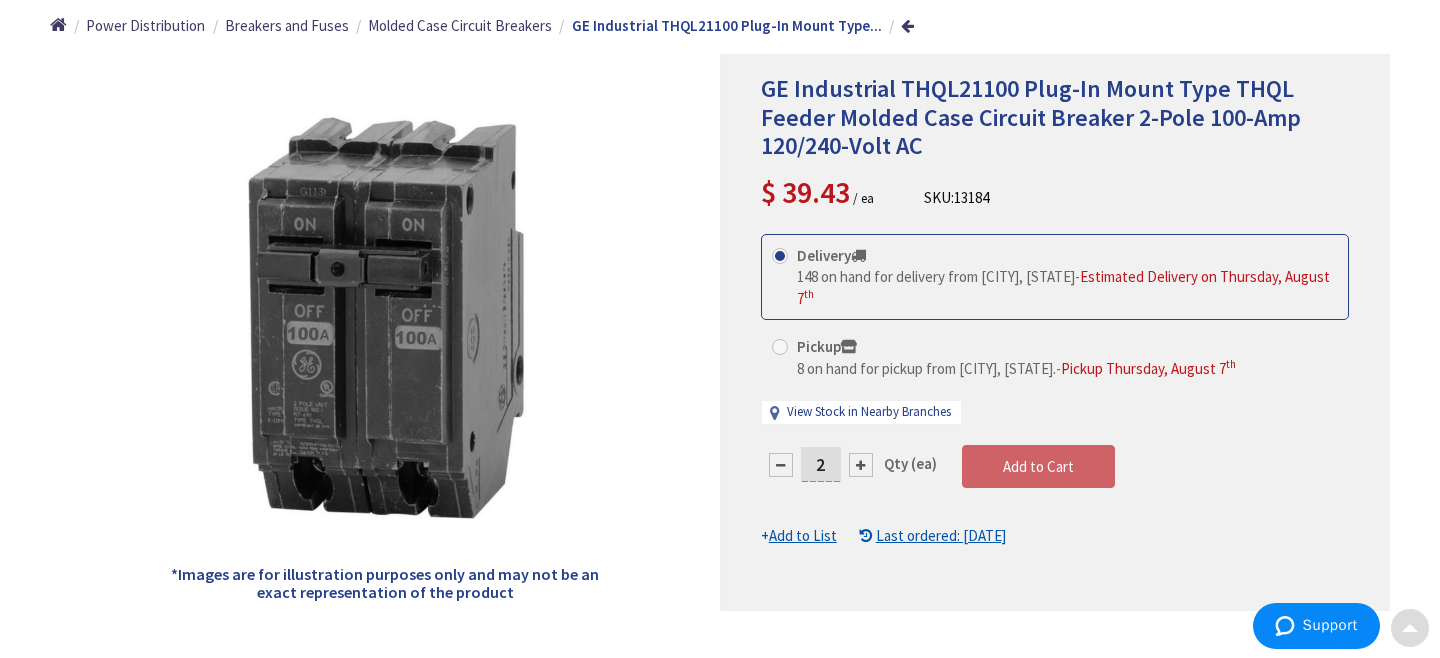 scroll, scrollTop: 240, scrollLeft: 0, axis: vertical 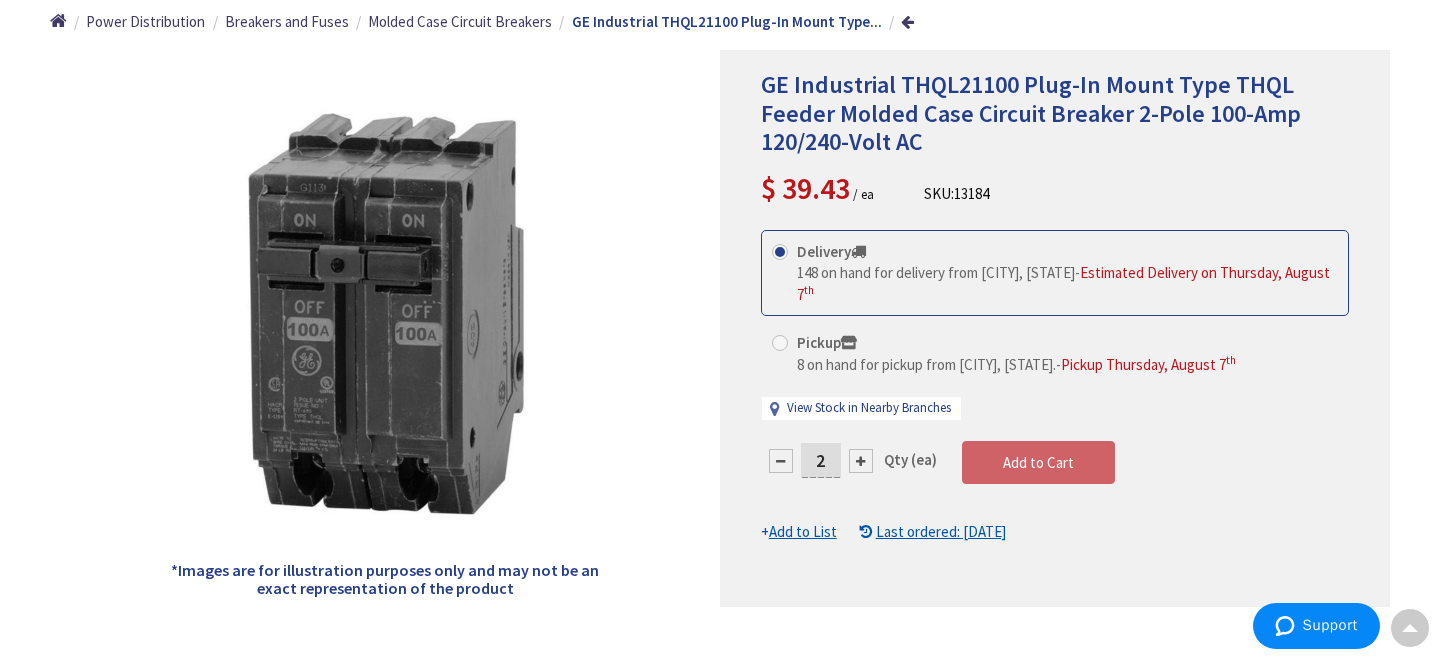 click on "GE Industrial THQL21100 Plug-In Mount Type THQL Feeder Molded Case Circuit Breaker 2-Pole 100-Amp 120/240-Volt AC
$
39.43
/ ea
SKU:                 13184
This product is Discontinued
Delivery
th" at bounding box center [1055, 328] 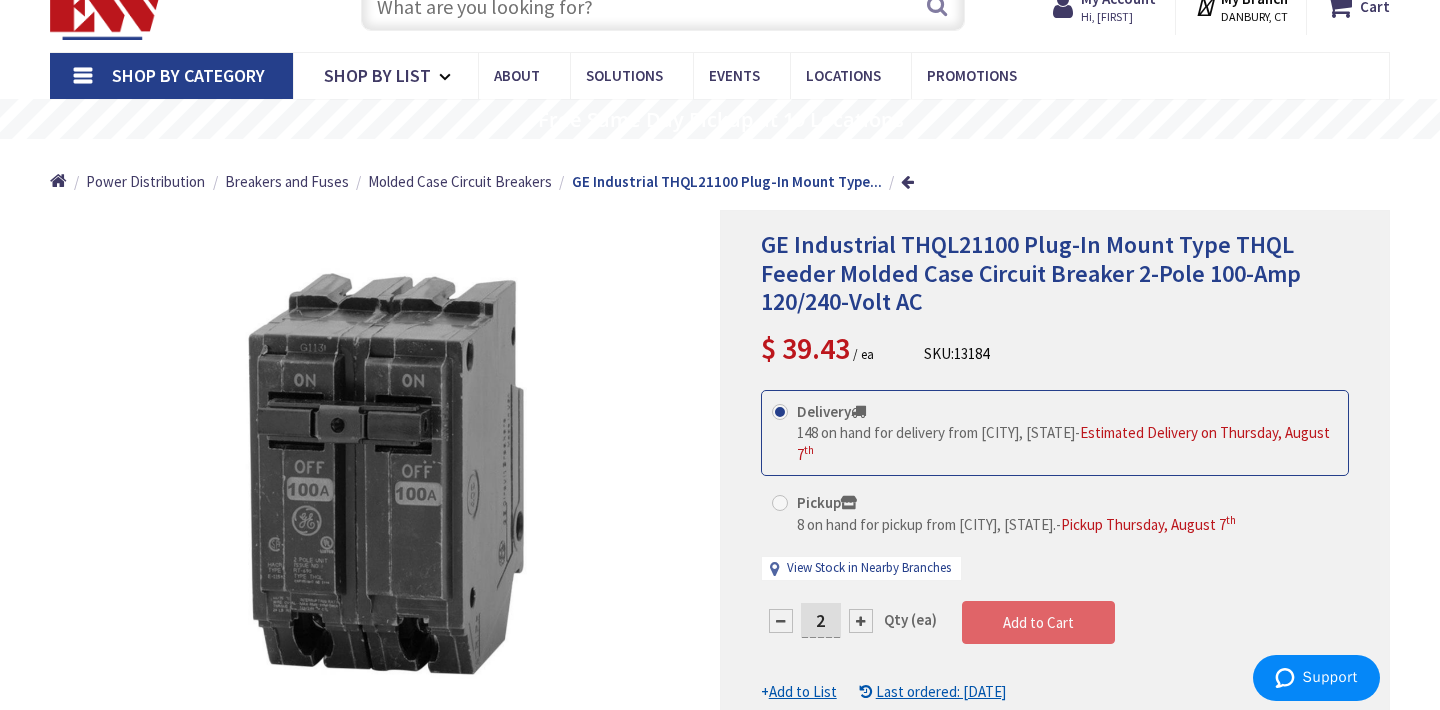 scroll, scrollTop: 0, scrollLeft: 0, axis: both 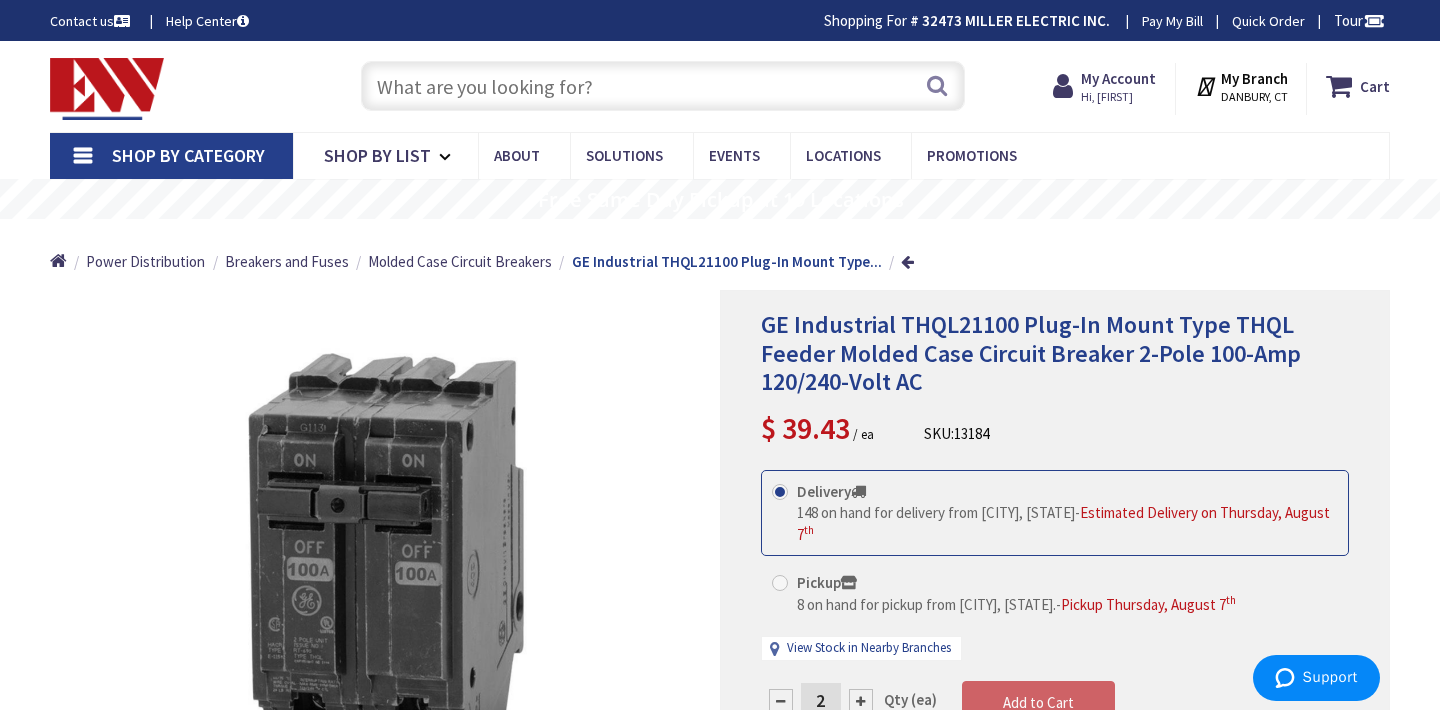 click at bounding box center [663, 86] 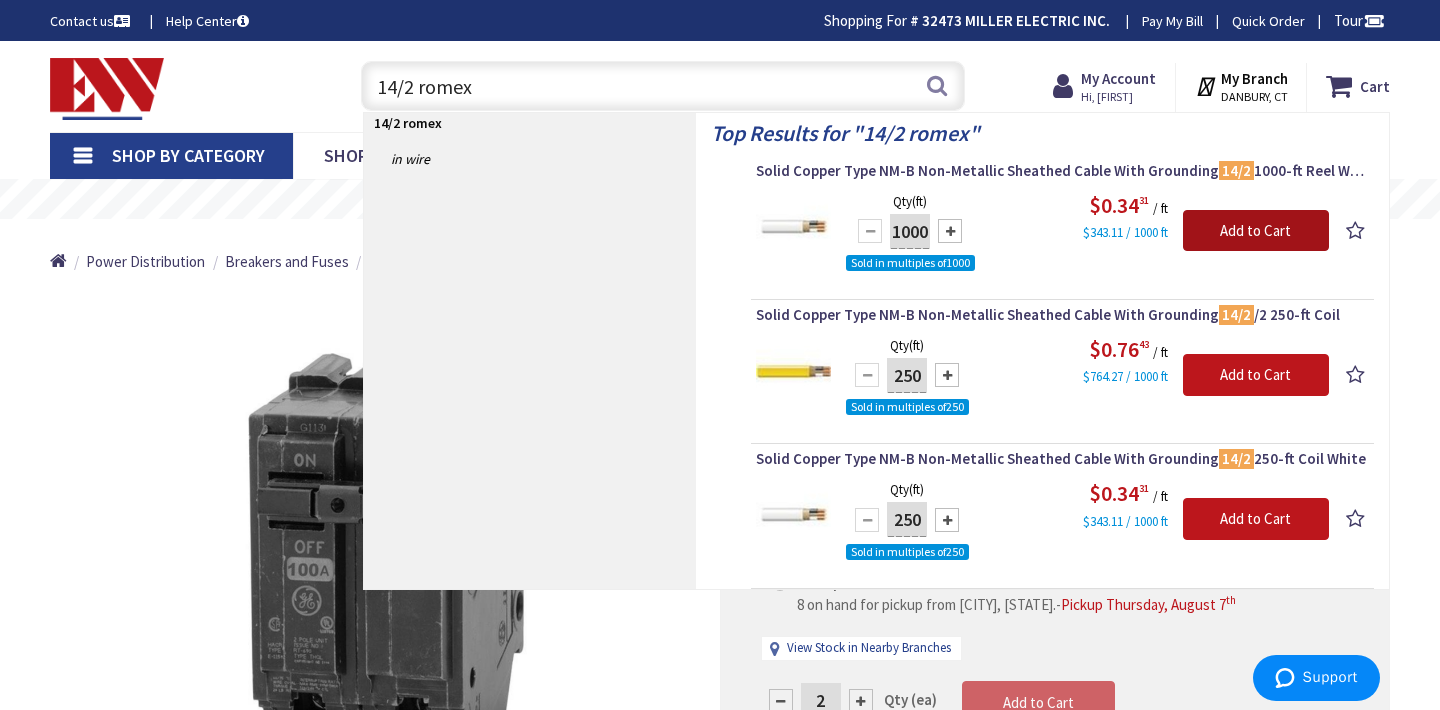 click on "Add to Cart" at bounding box center [1256, 231] 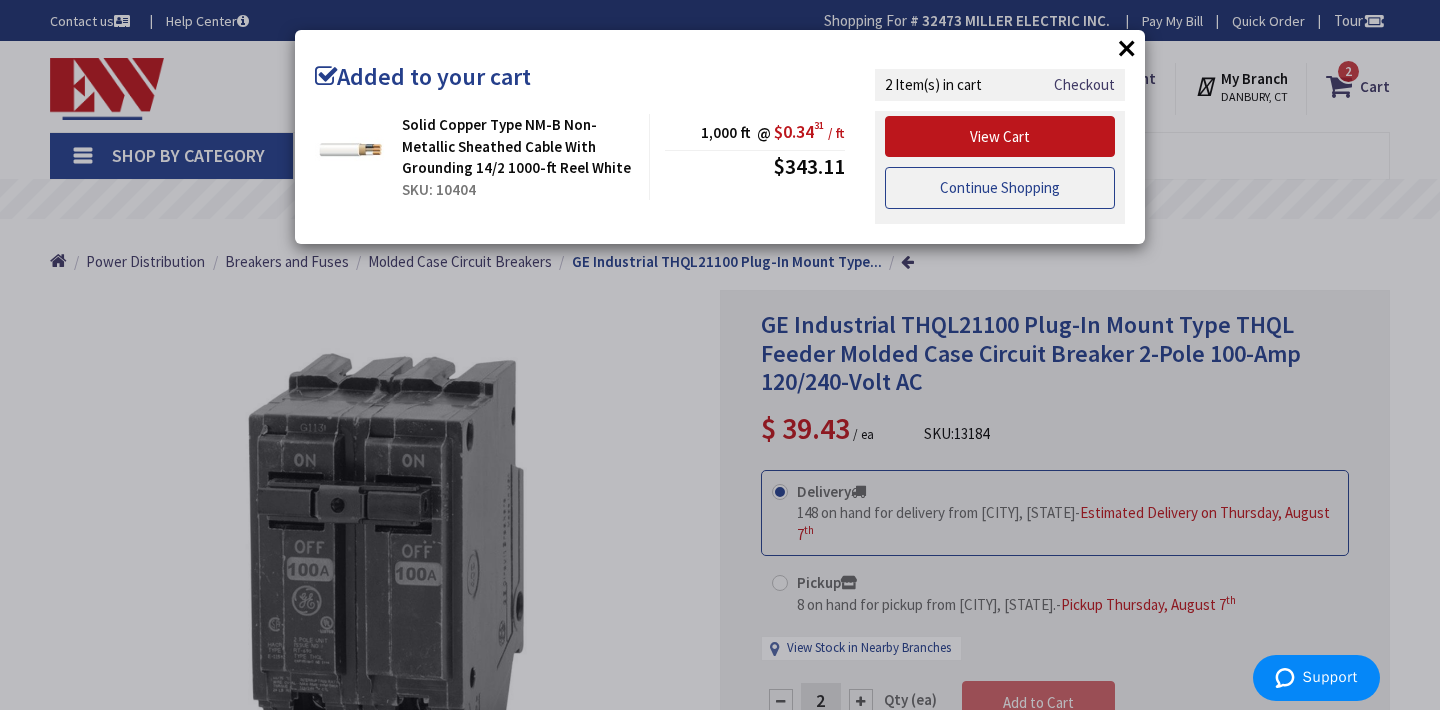 click on "Continue Shopping" at bounding box center [1000, 188] 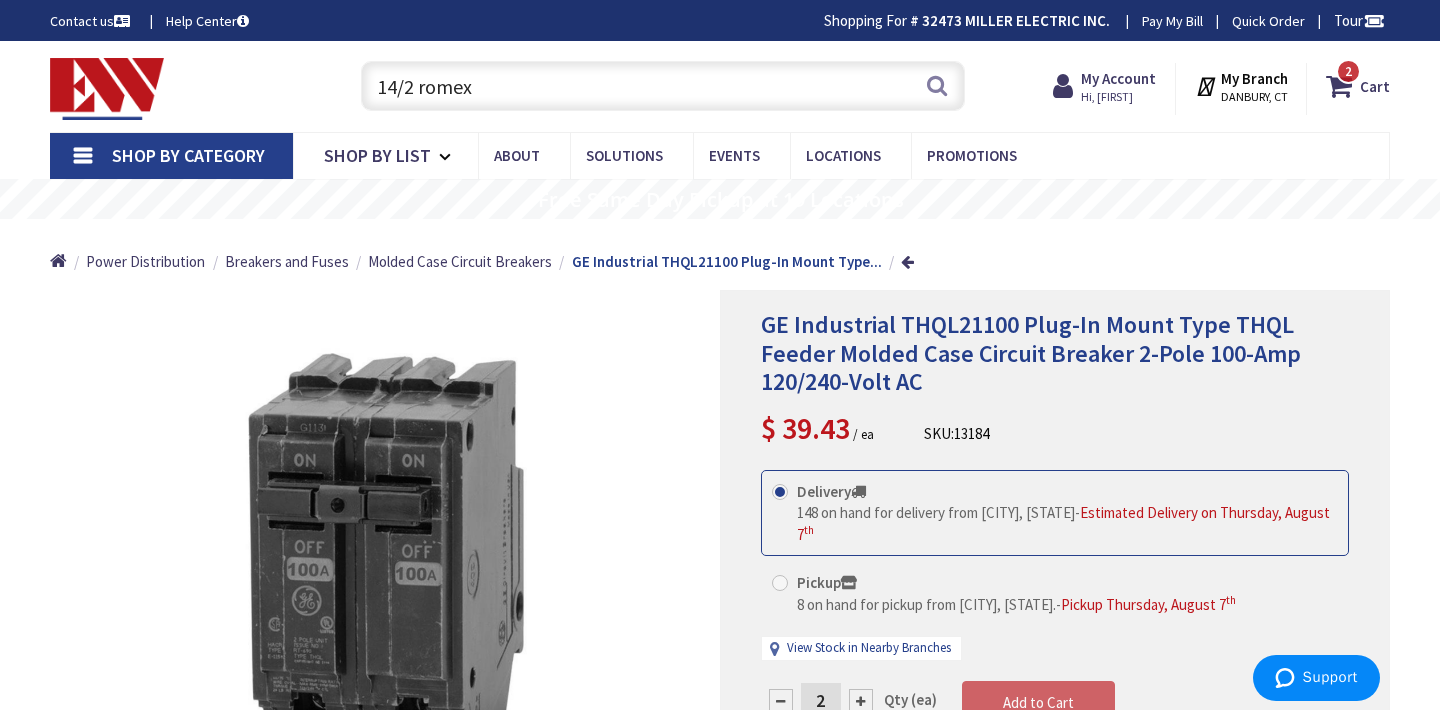 click on "14/2 romex" at bounding box center [663, 86] 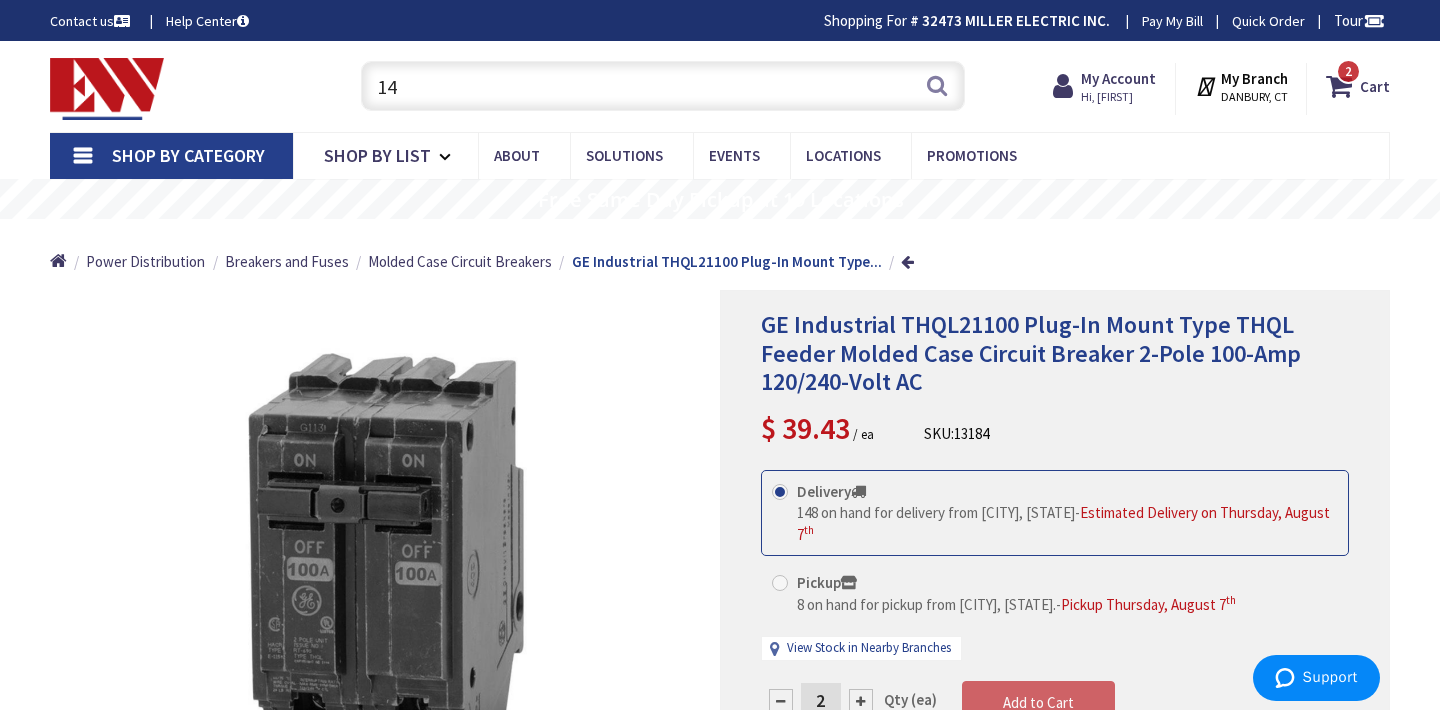 type on "1" 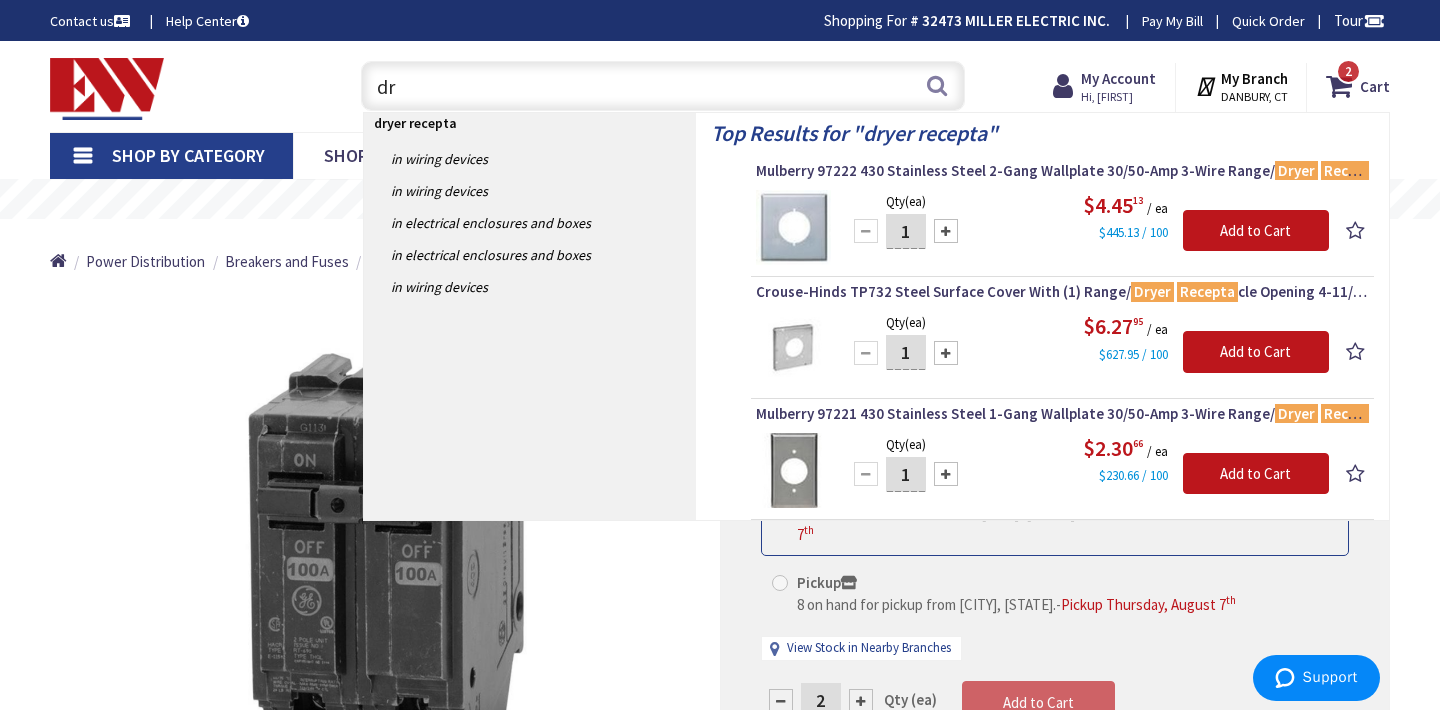 type on "d" 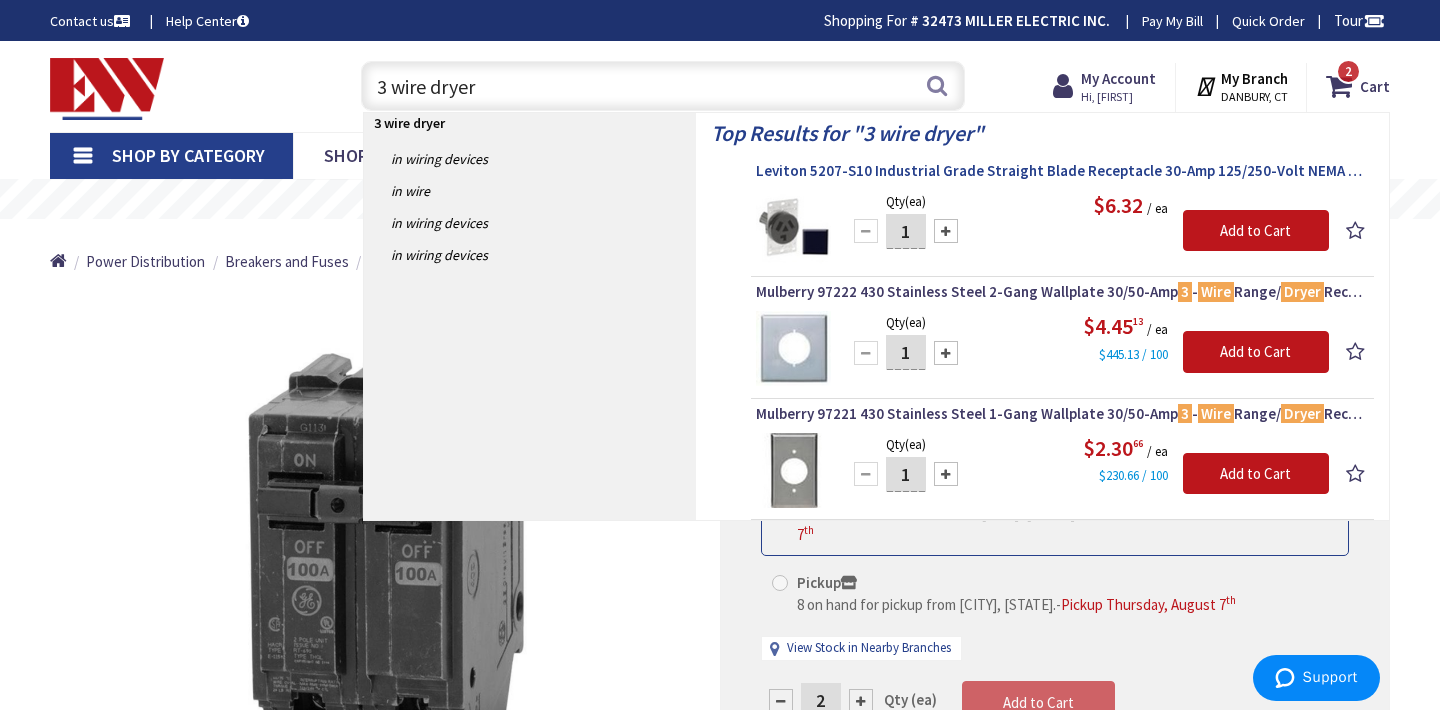 type on "3 wire dryer" 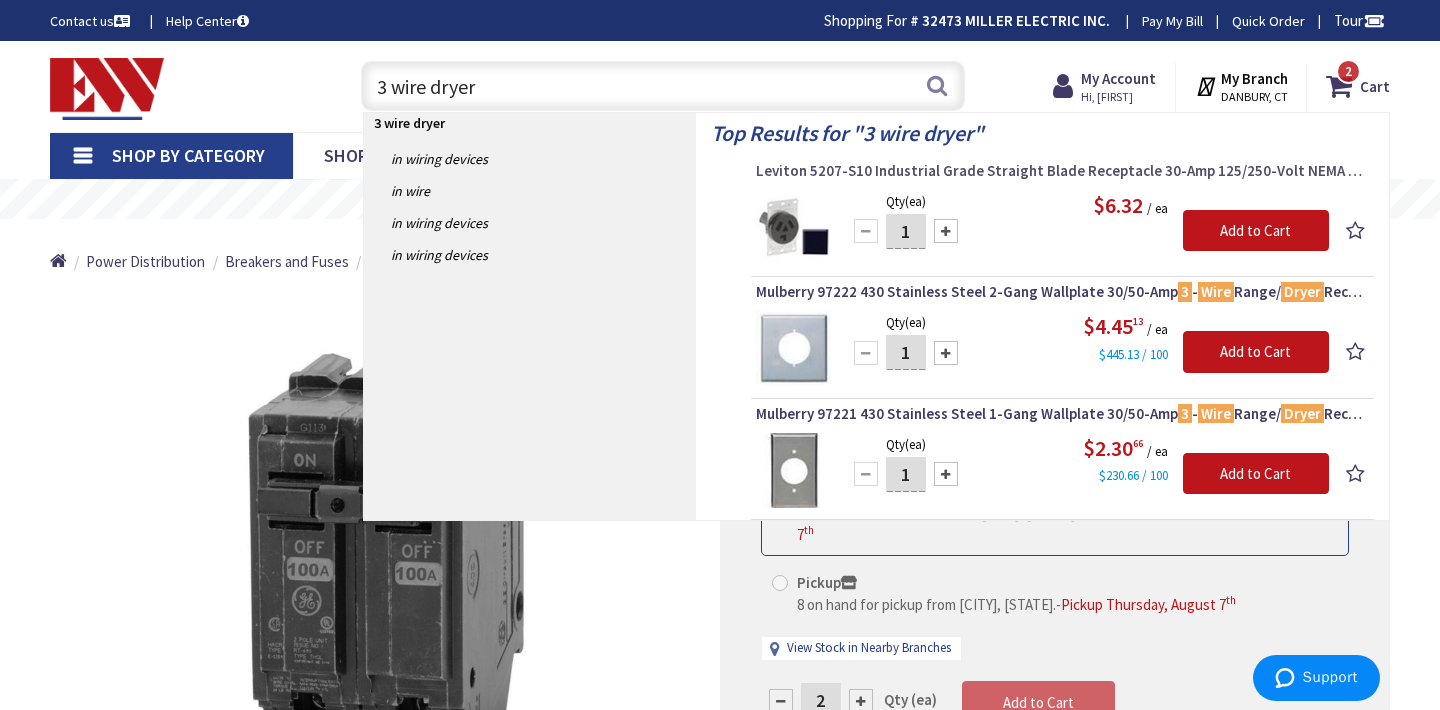 click on "Leviton 5207-S10 Industrial Grade Straight Blade Receptacle 30-Amp 125/250-Volt NEMA 10-30R Black" at bounding box center [1062, 171] 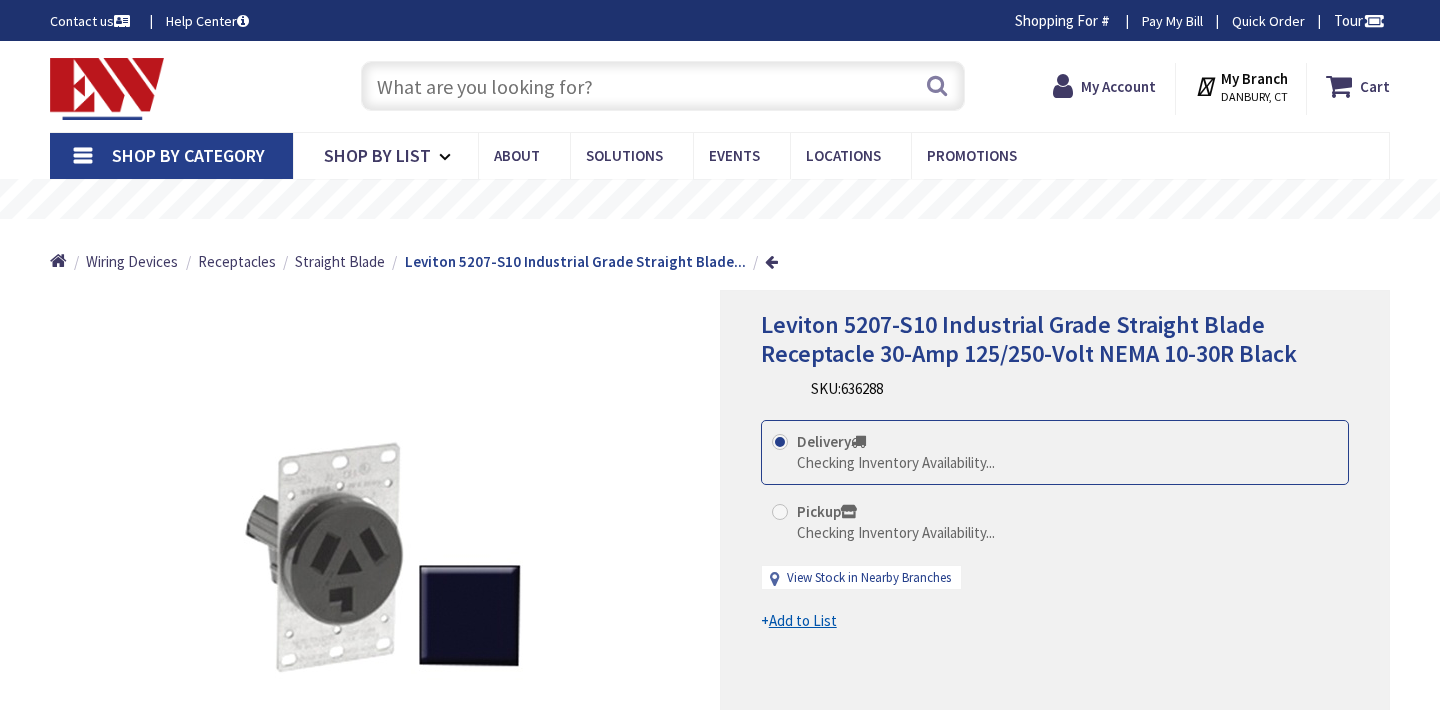 scroll, scrollTop: 0, scrollLeft: 0, axis: both 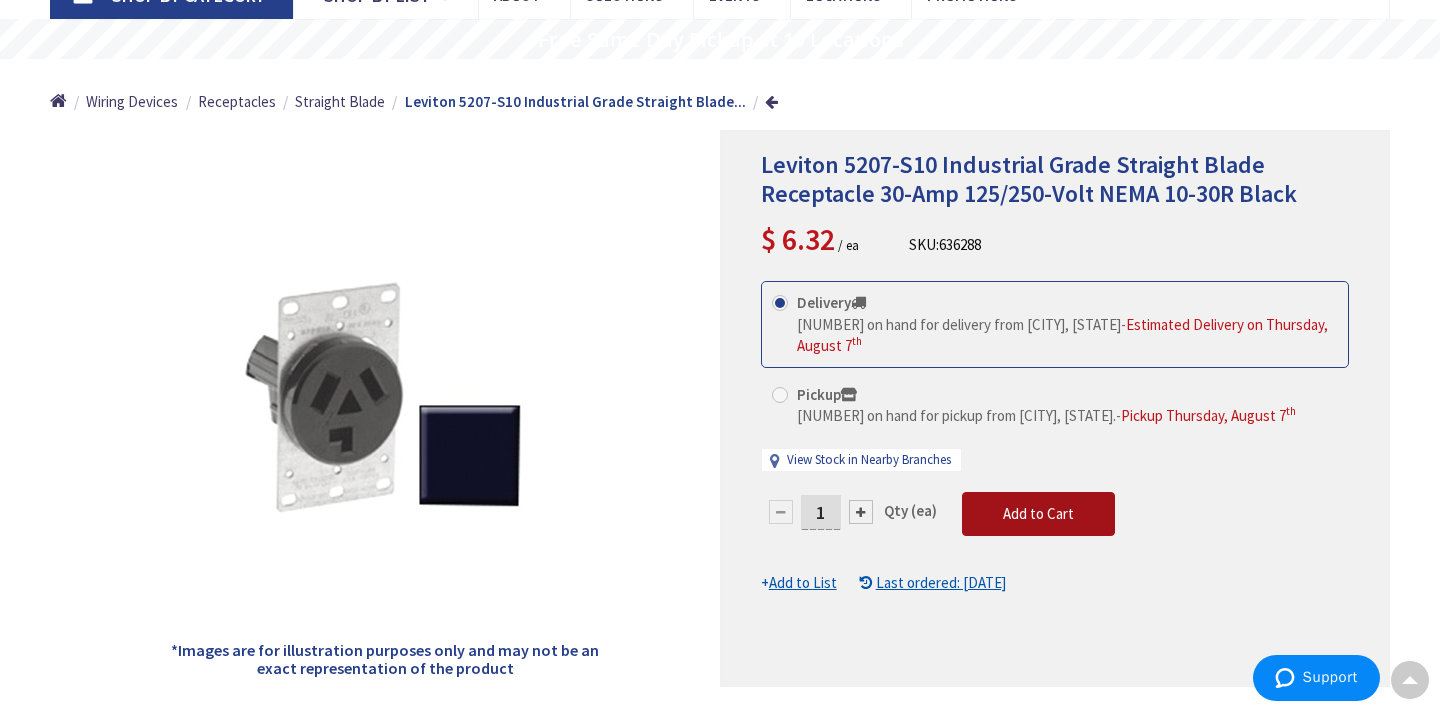 click on "Add to Cart" at bounding box center (1038, 513) 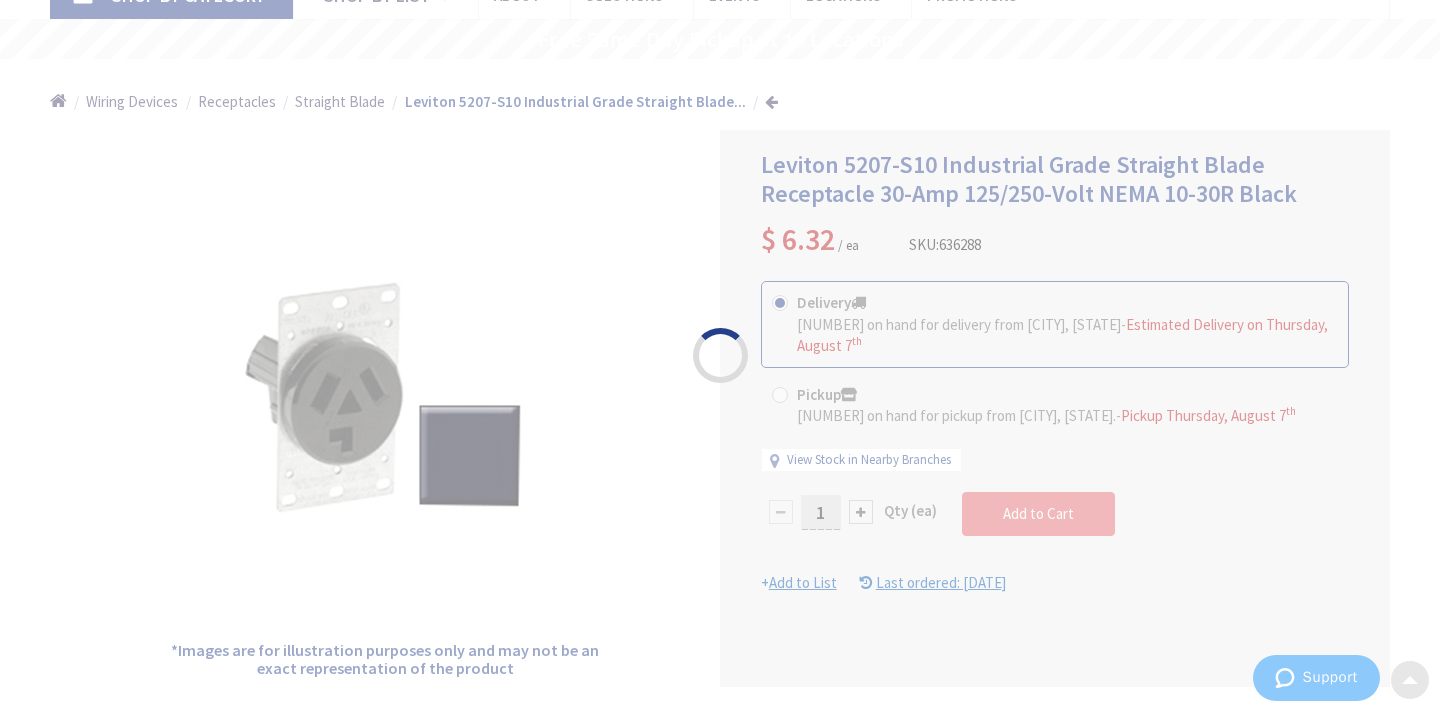 scroll, scrollTop: 0, scrollLeft: 0, axis: both 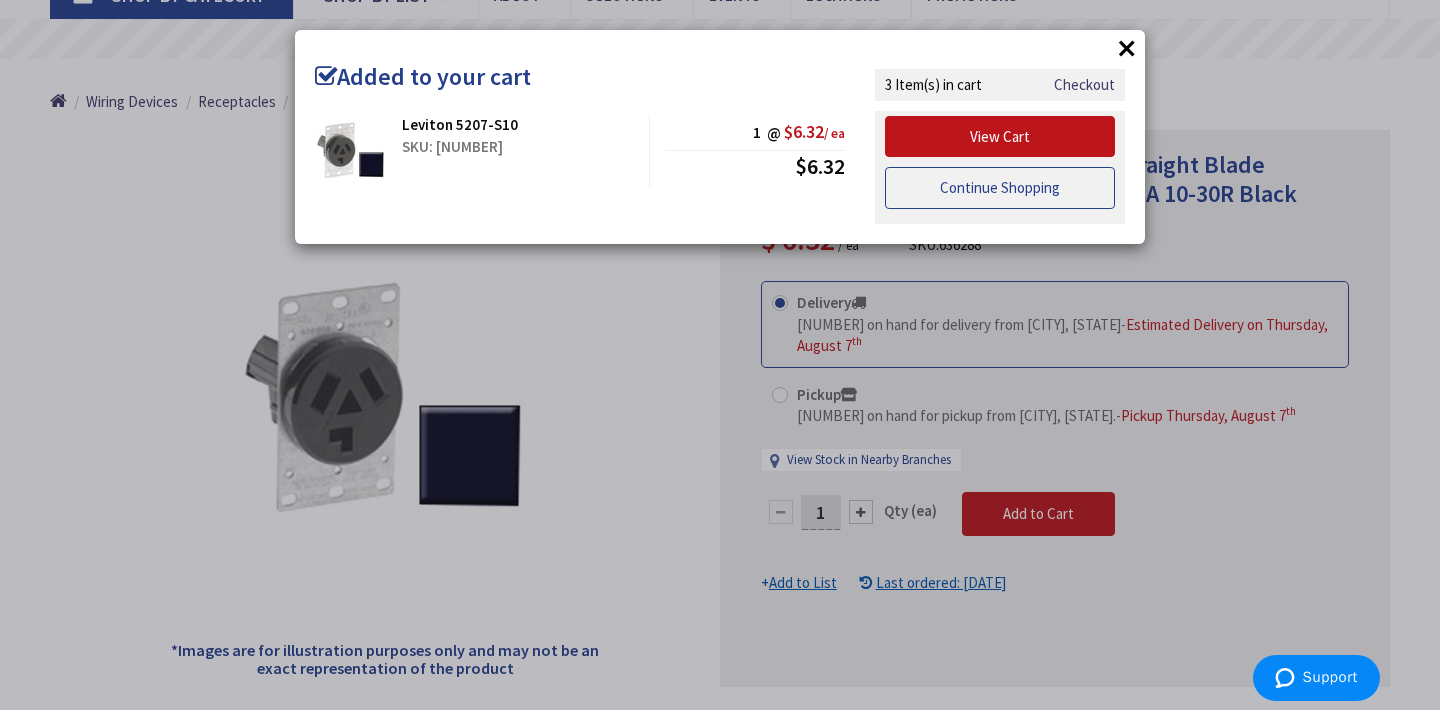 click on "Continue Shopping" at bounding box center (1000, 188) 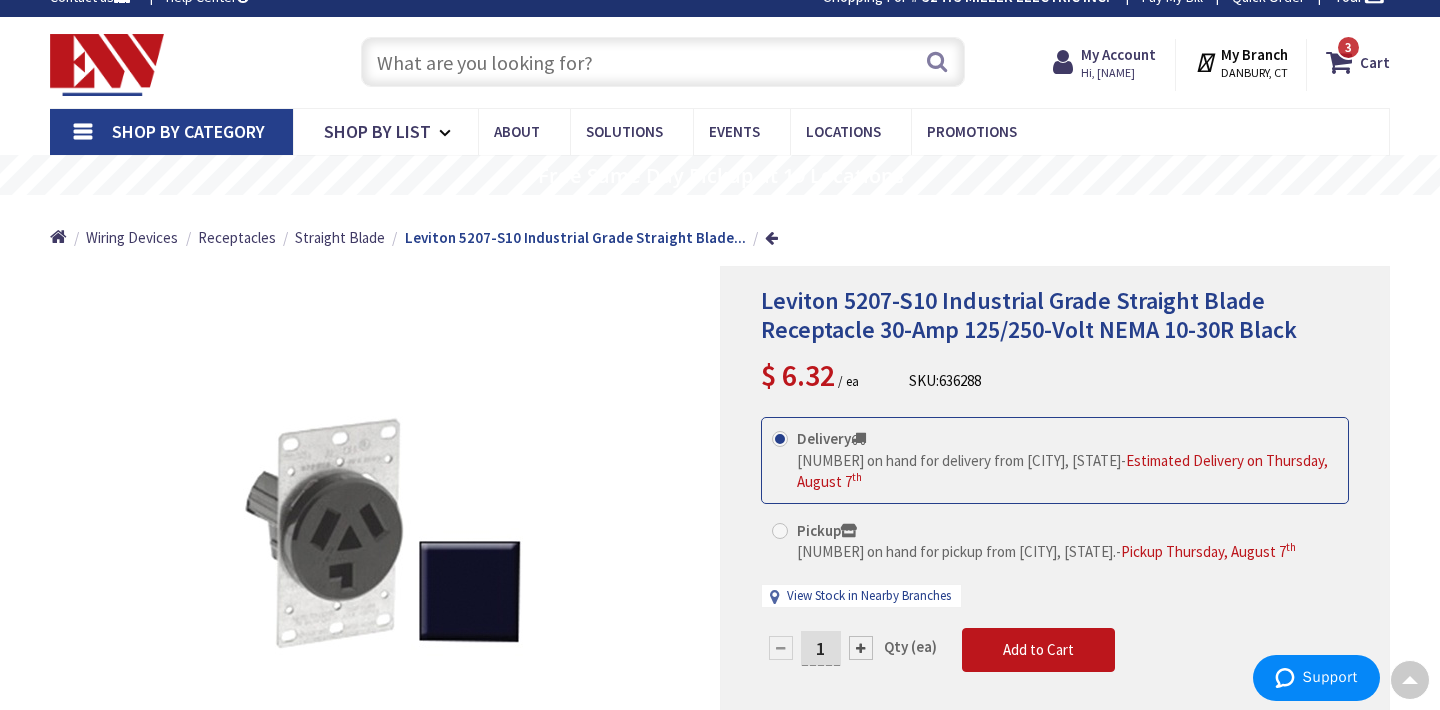 scroll, scrollTop: 0, scrollLeft: 0, axis: both 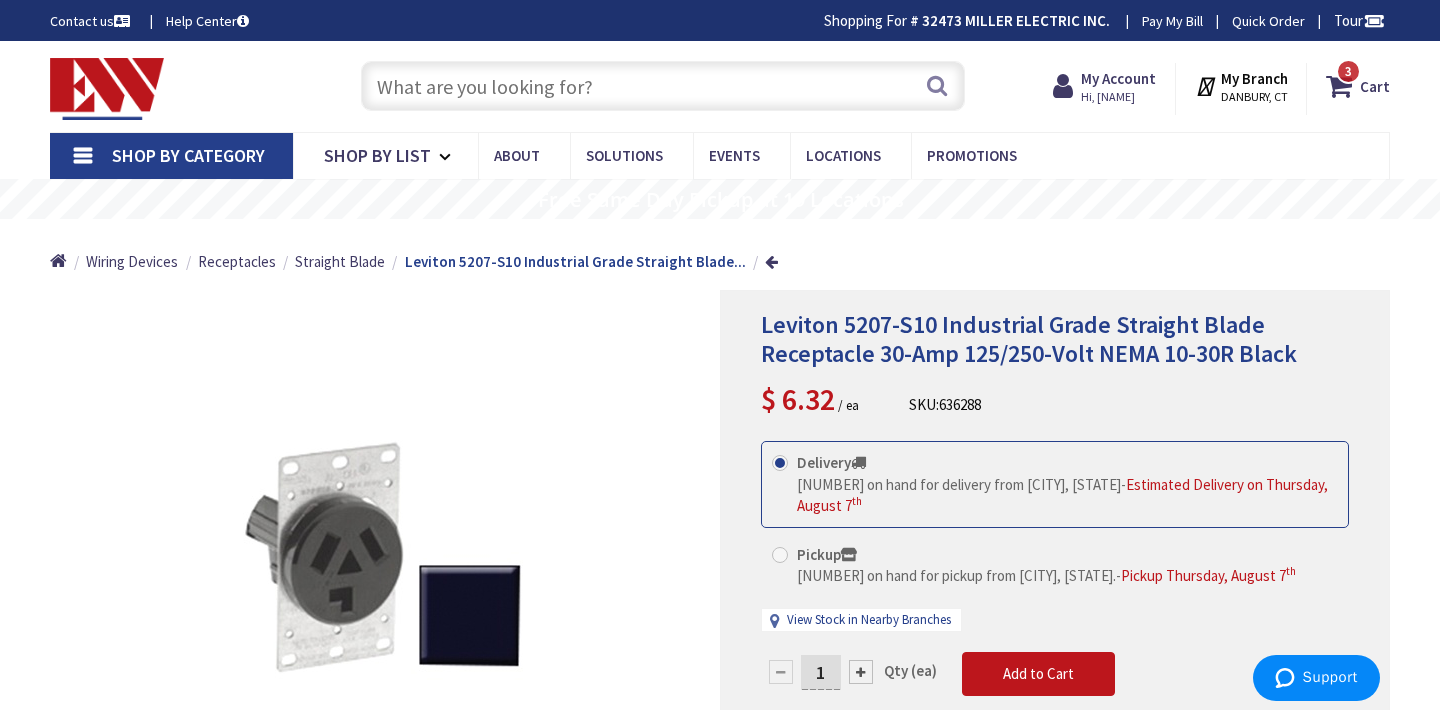 click at bounding box center [663, 86] 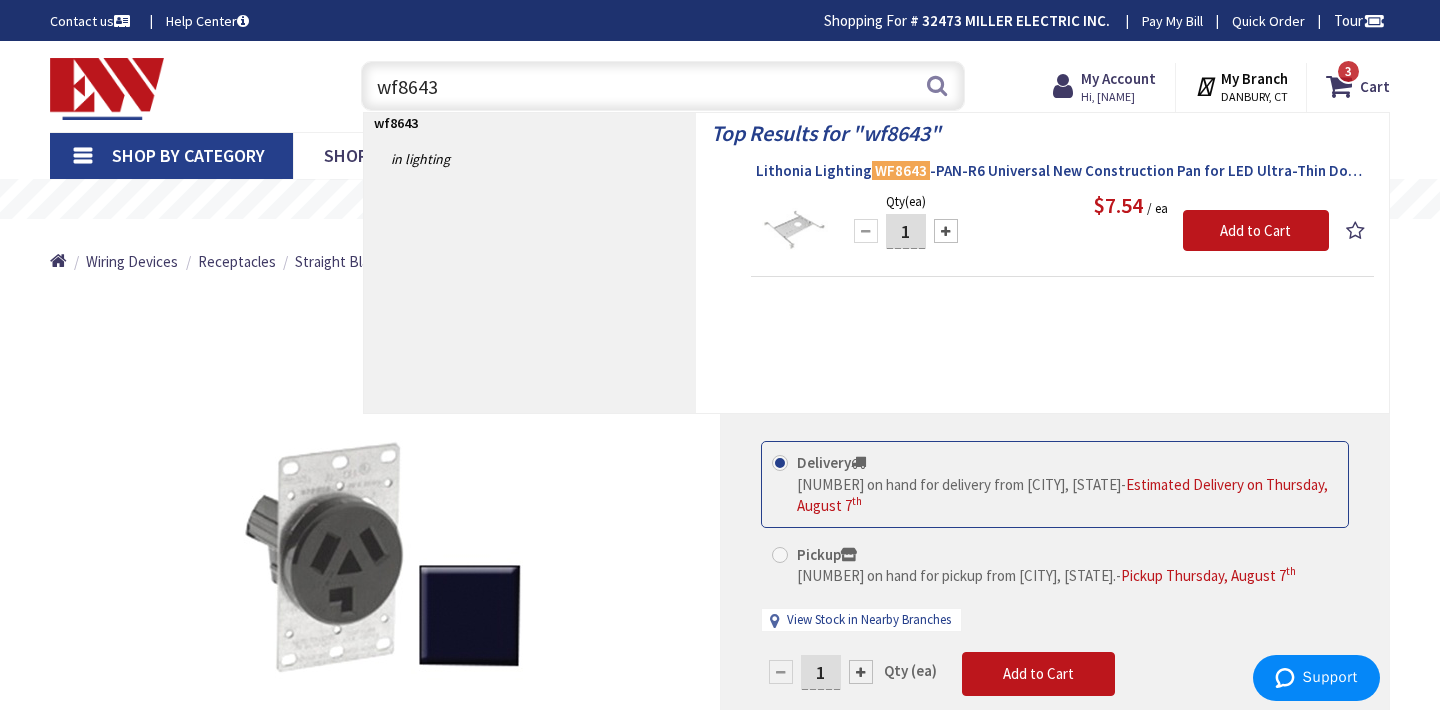 type on "wf8643" 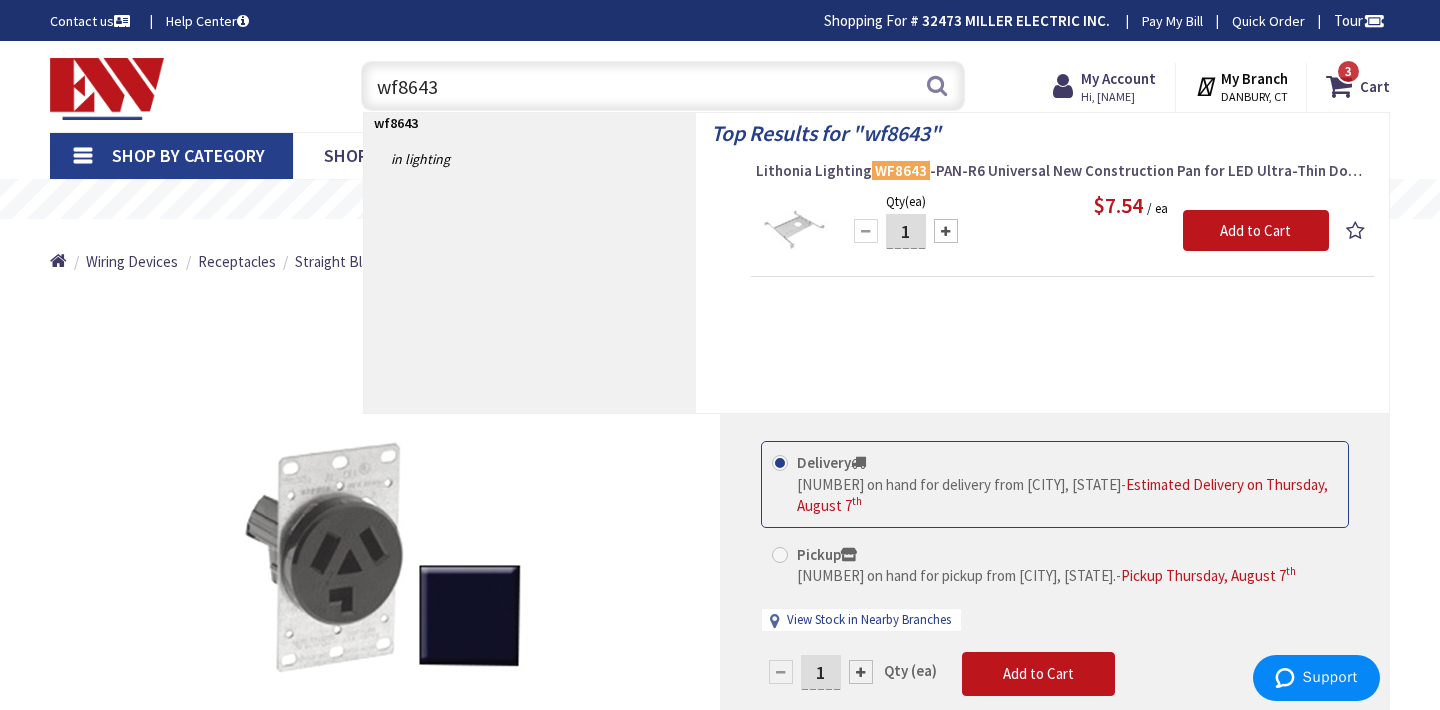 click on "WF8643" at bounding box center [901, 170] 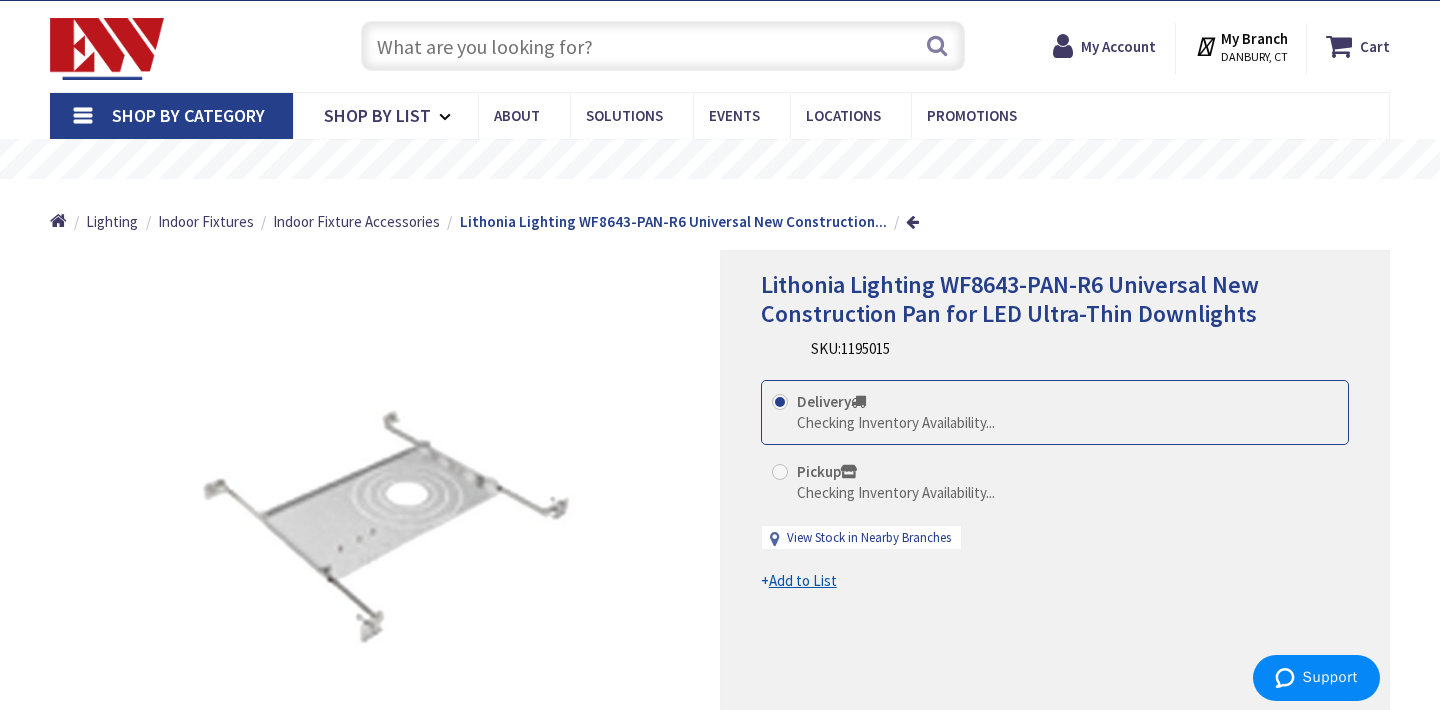 scroll, scrollTop: 80, scrollLeft: 0, axis: vertical 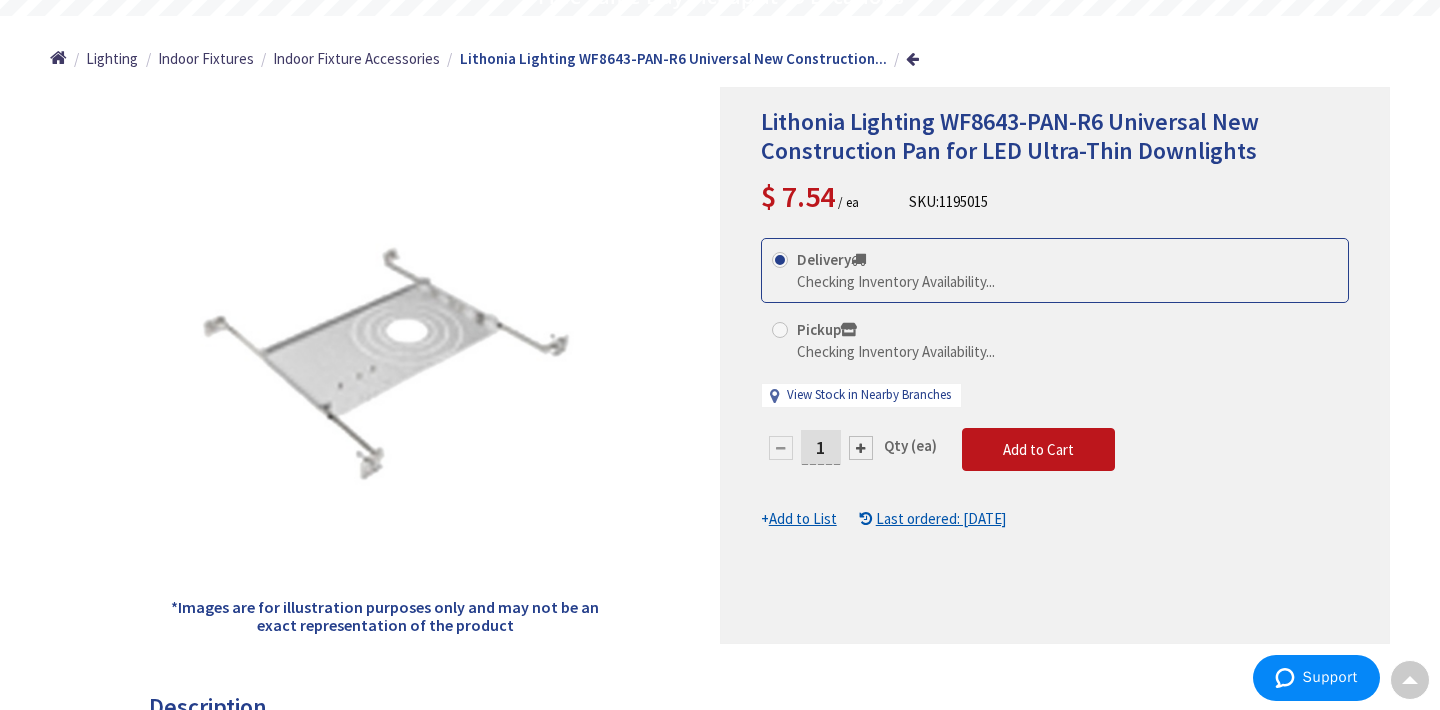 click on "1" at bounding box center [821, 447] 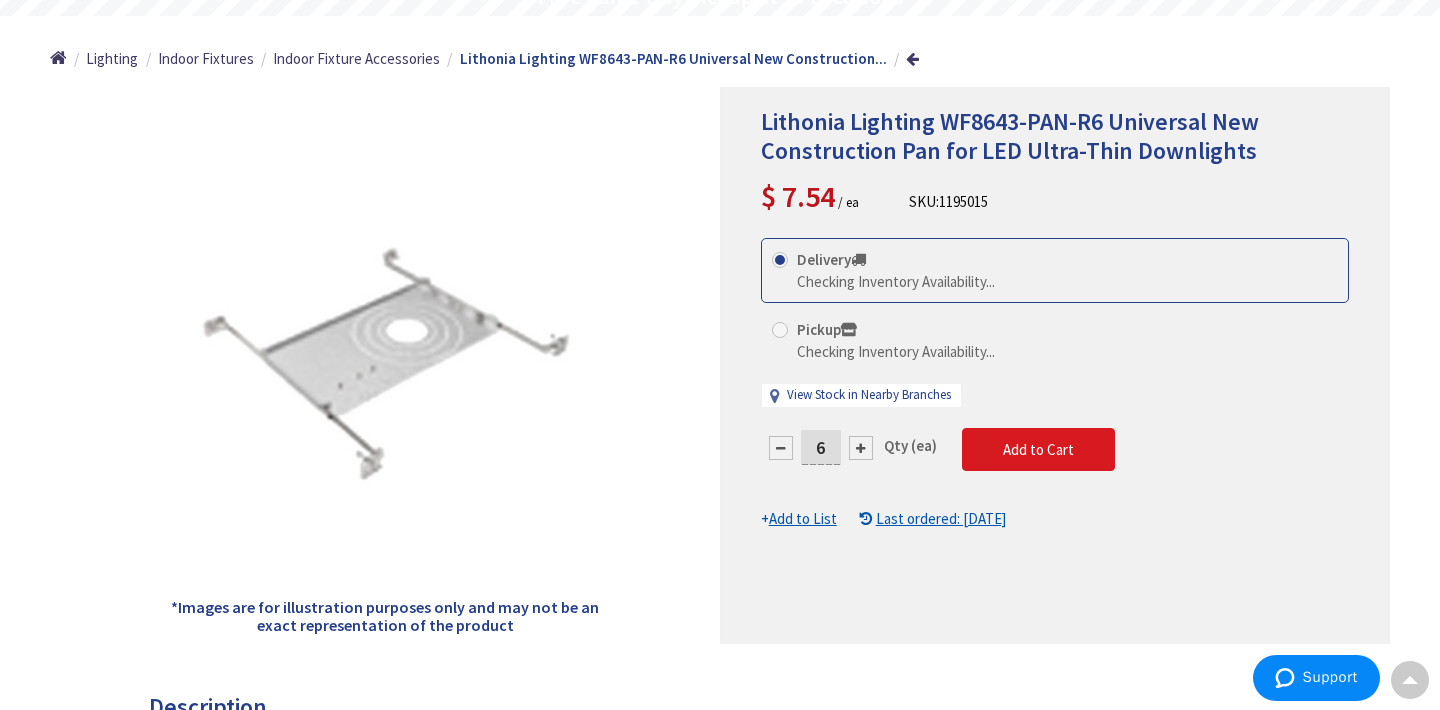type on "6" 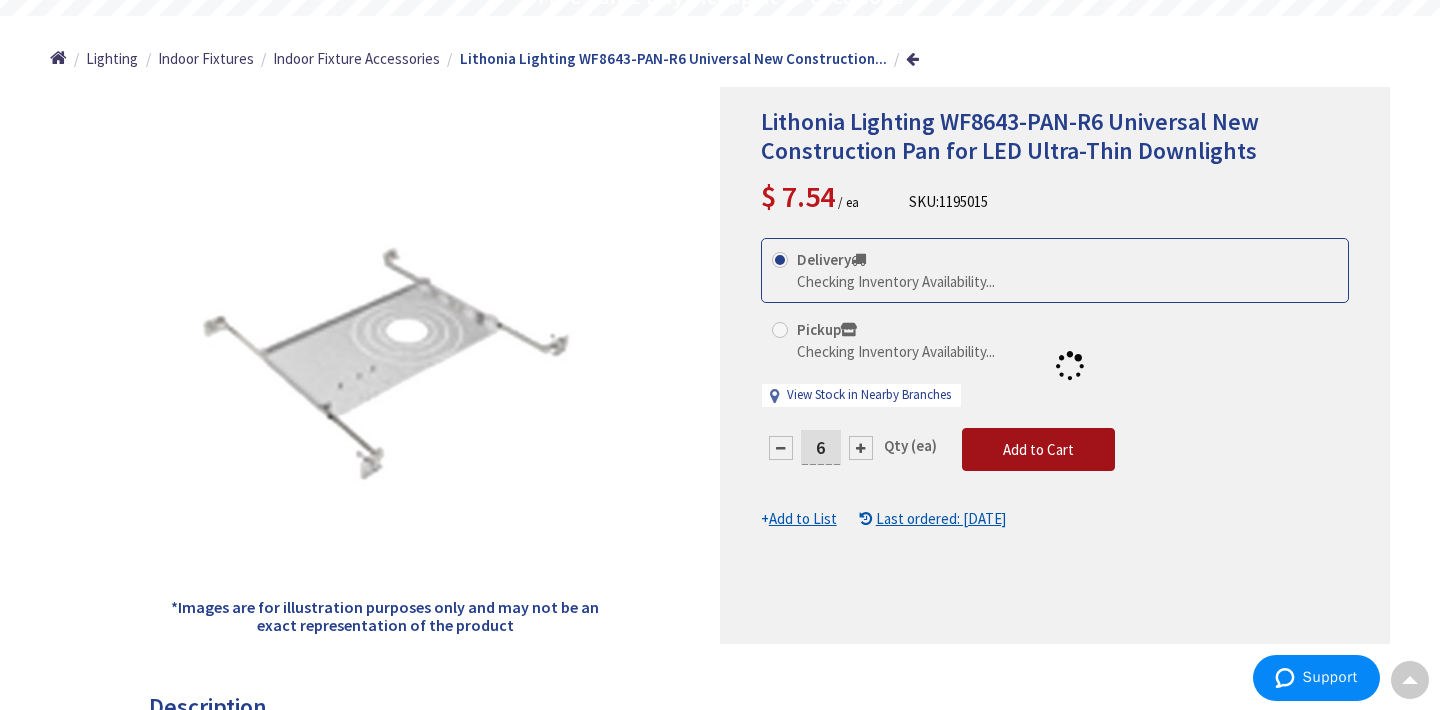click on "This product is Discontinued
Delivery
Checking Inventory Availability...
Pickup
Checking Inventory Availability...
View Stock in Nearby Branches
6" at bounding box center (1055, 383) 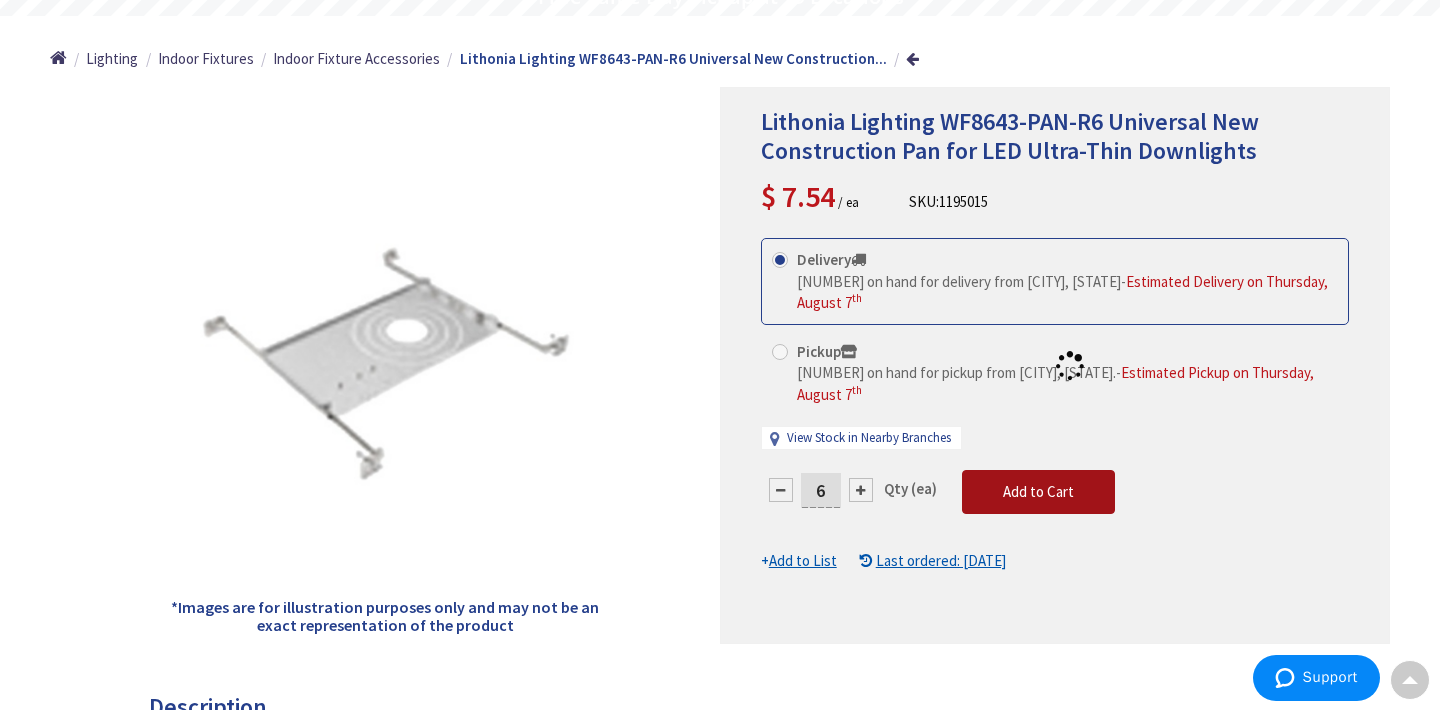 type 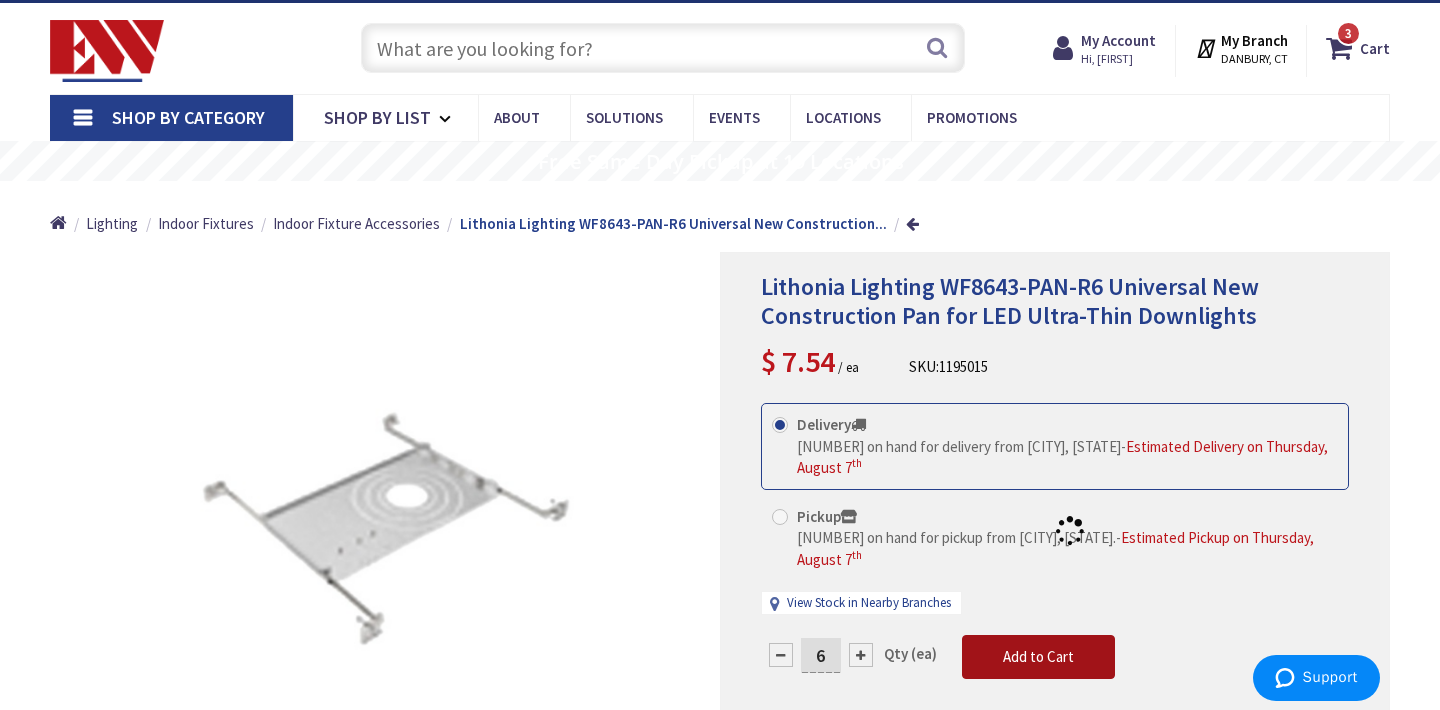 scroll, scrollTop: 3, scrollLeft: 0, axis: vertical 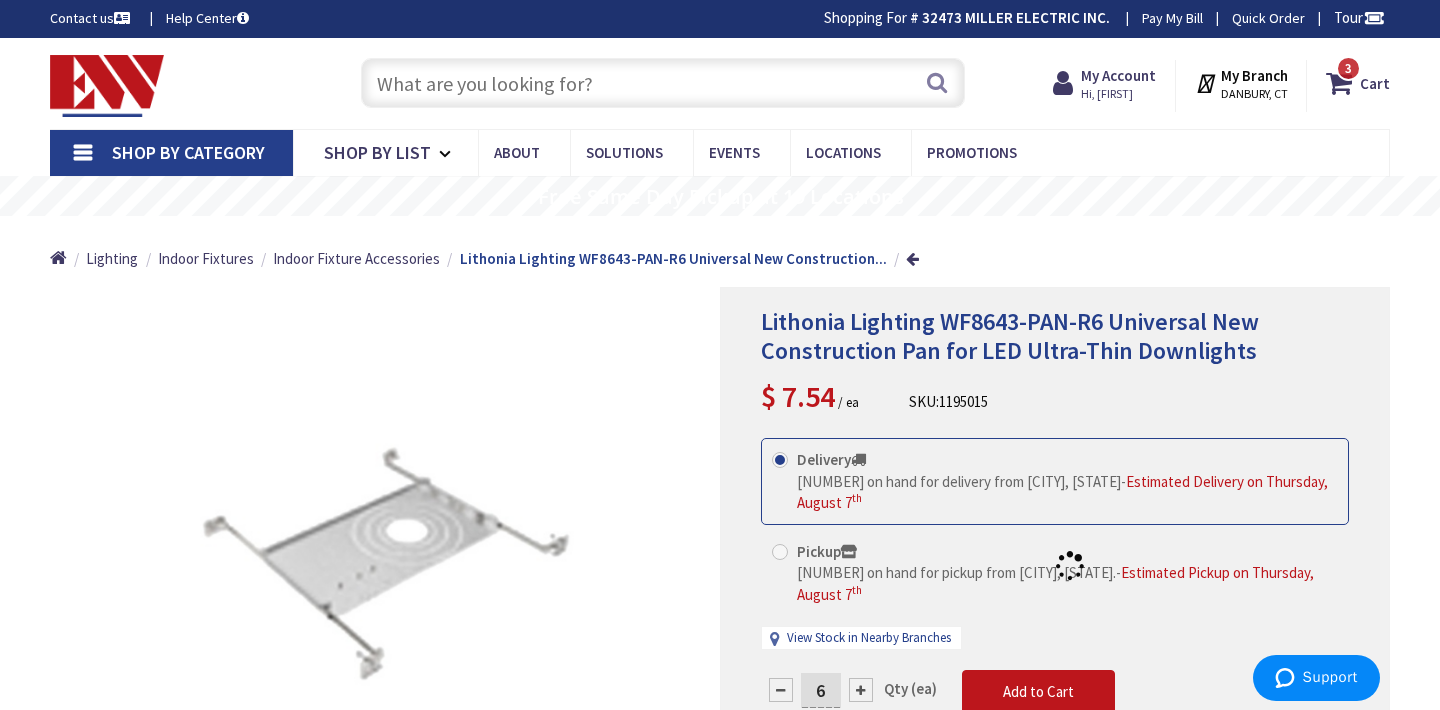 click at bounding box center (1055, 565) 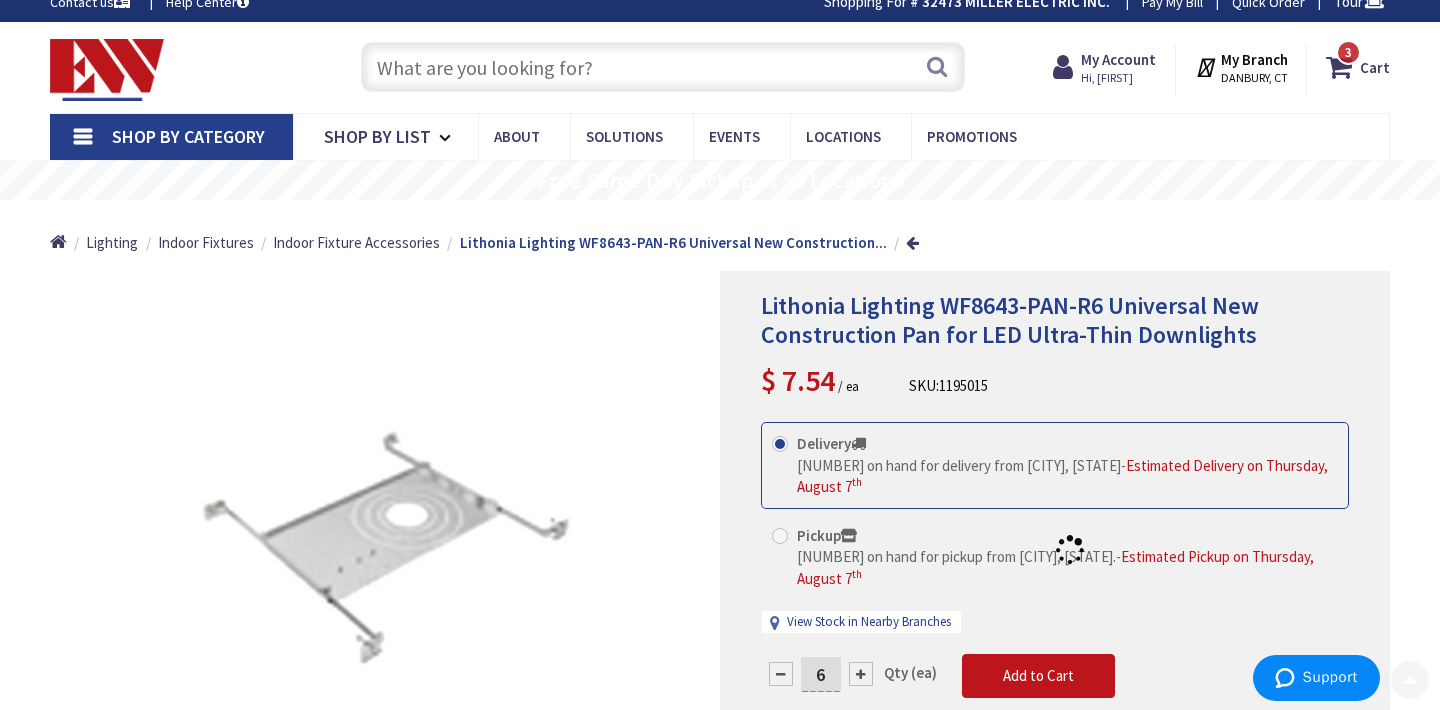 scroll, scrollTop: 3, scrollLeft: 0, axis: vertical 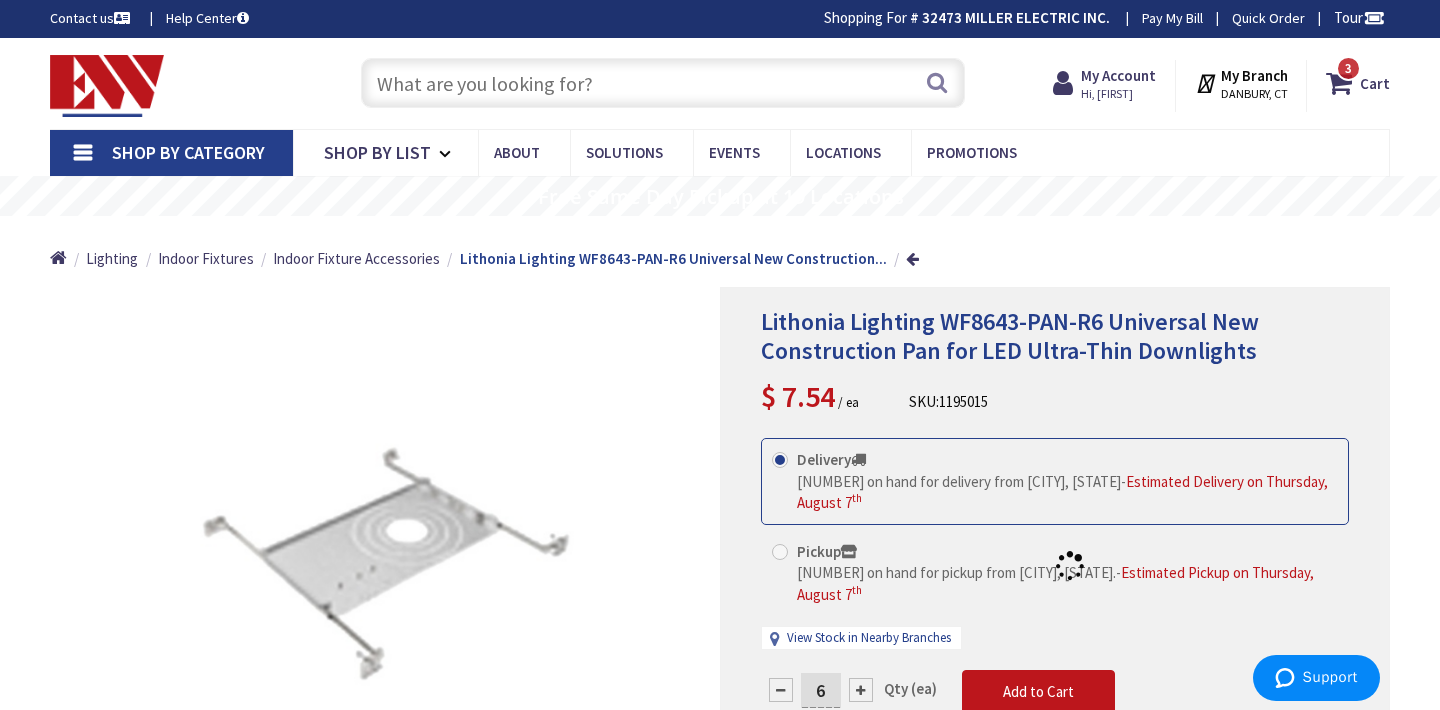click at bounding box center (663, 83) 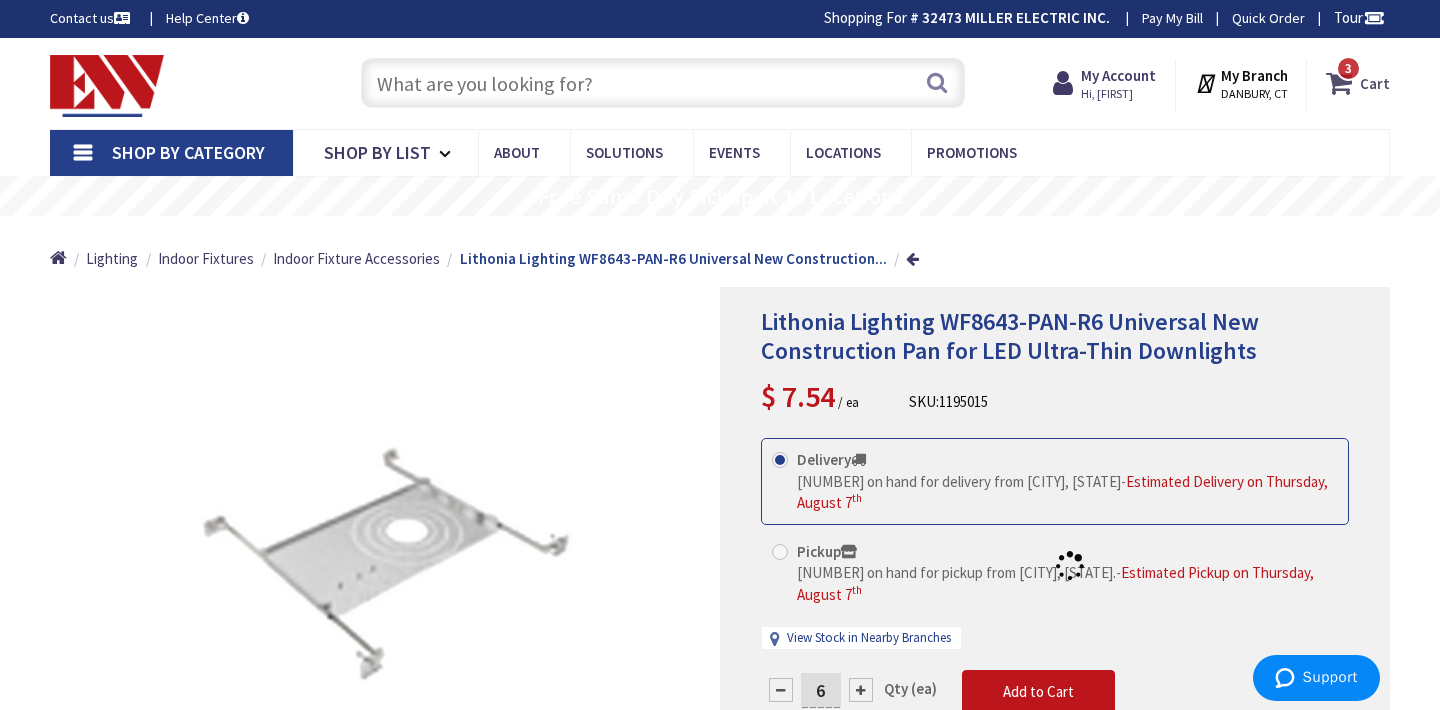 click at bounding box center (1343, 83) 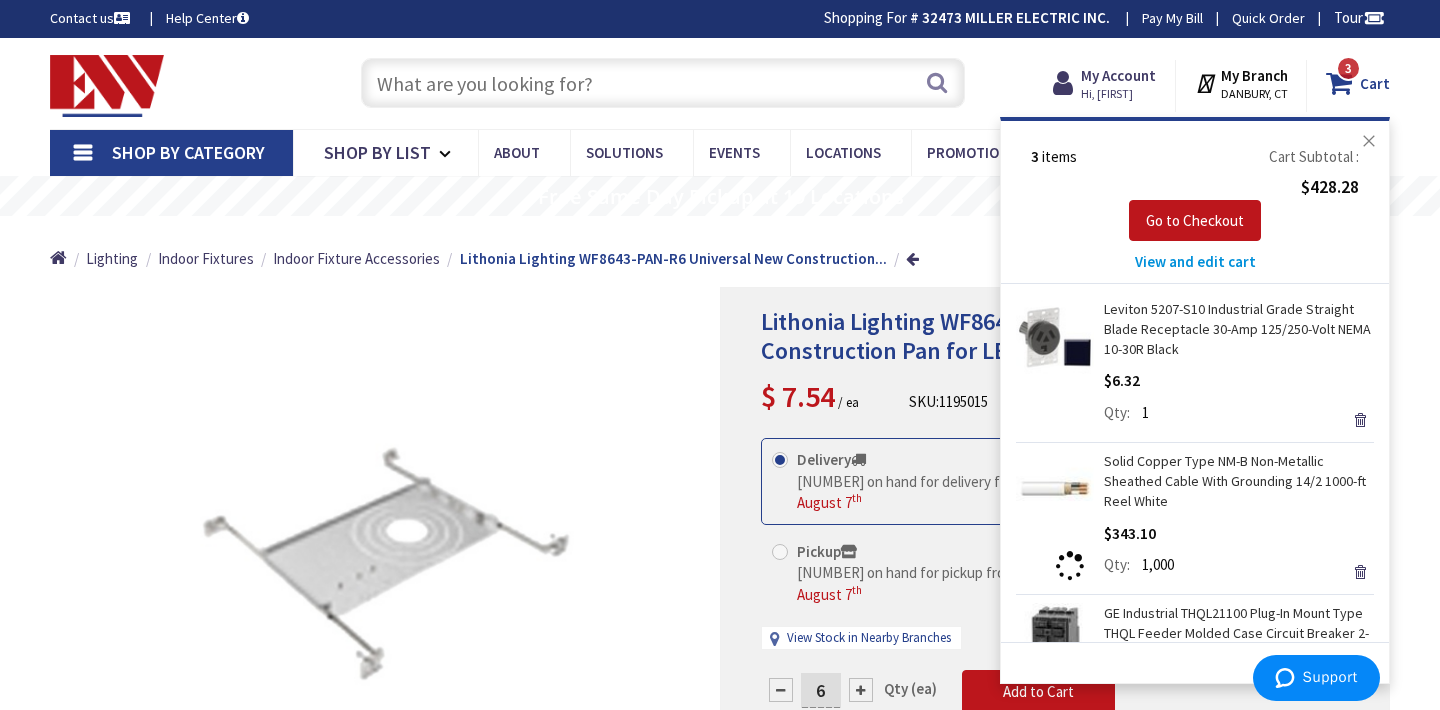 type 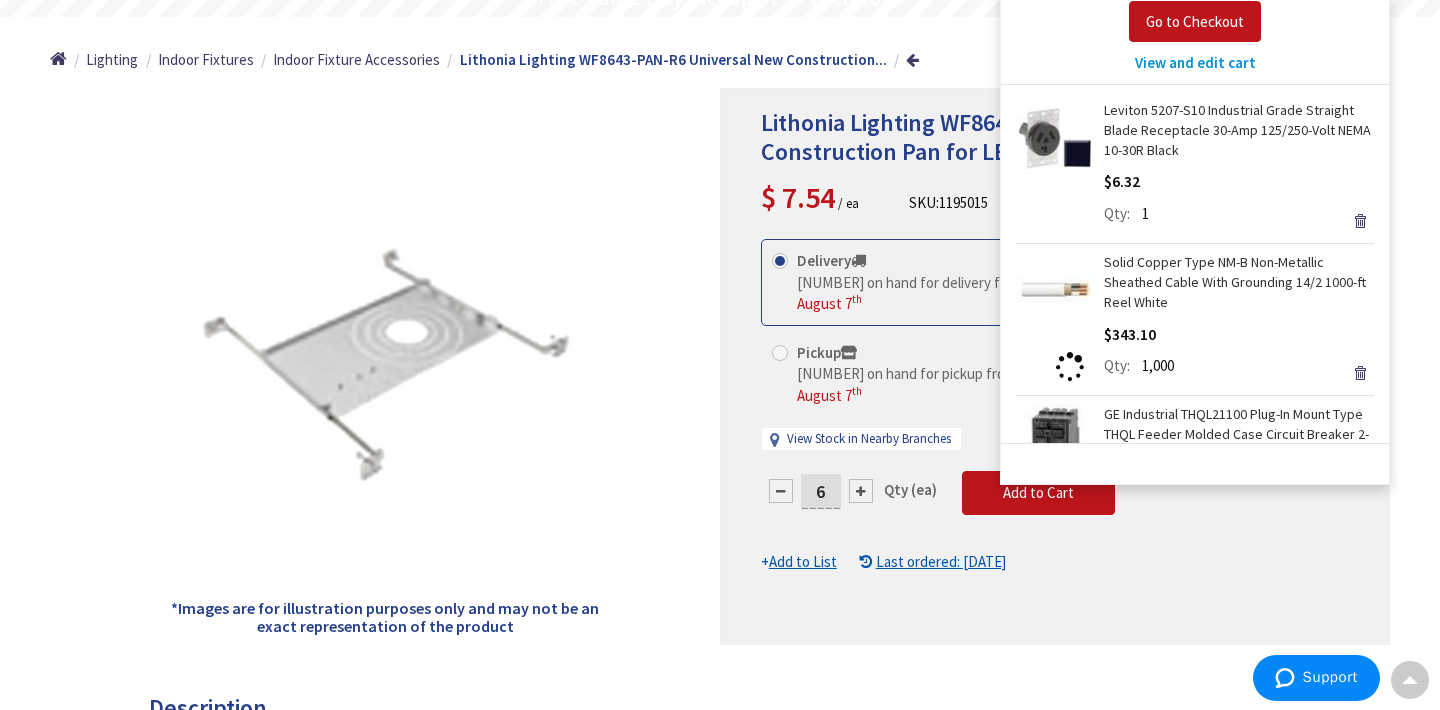 scroll, scrollTop: 203, scrollLeft: 0, axis: vertical 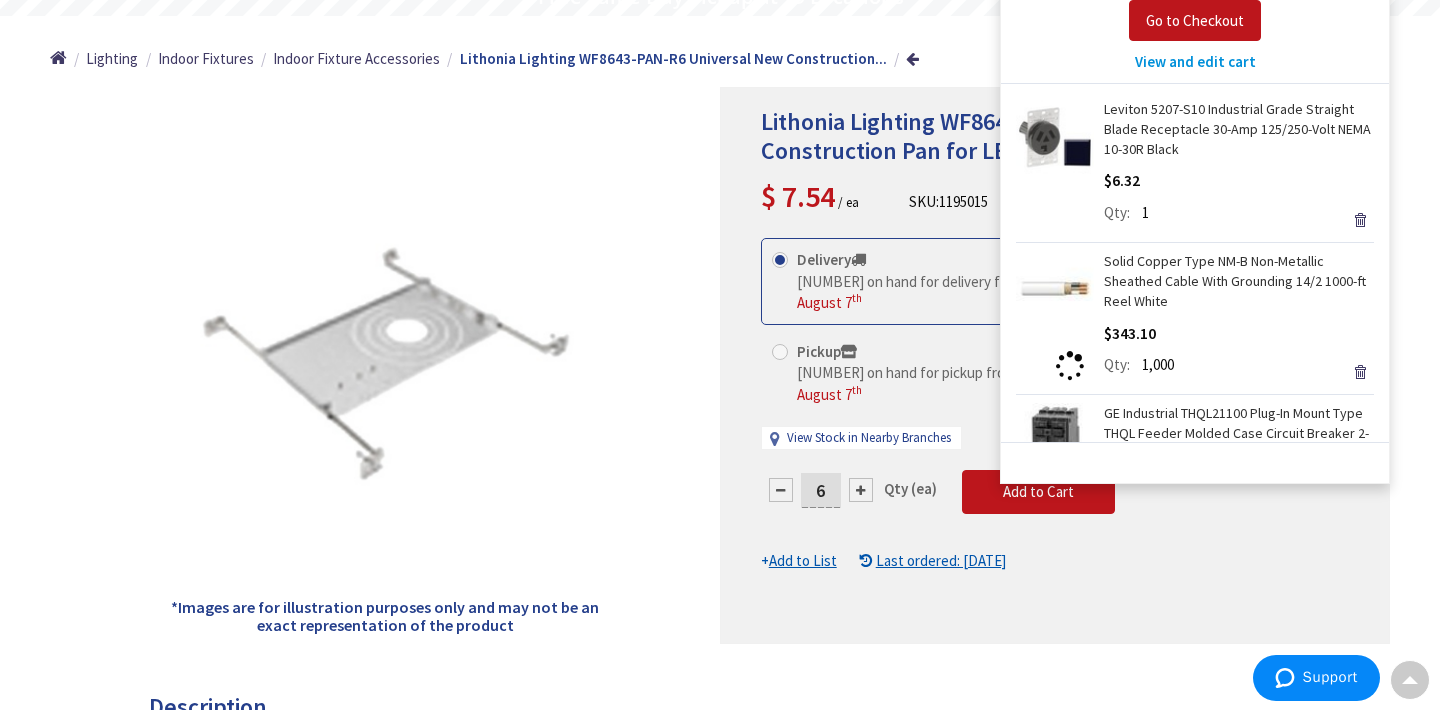 click on "View and edit cart" at bounding box center [1195, 61] 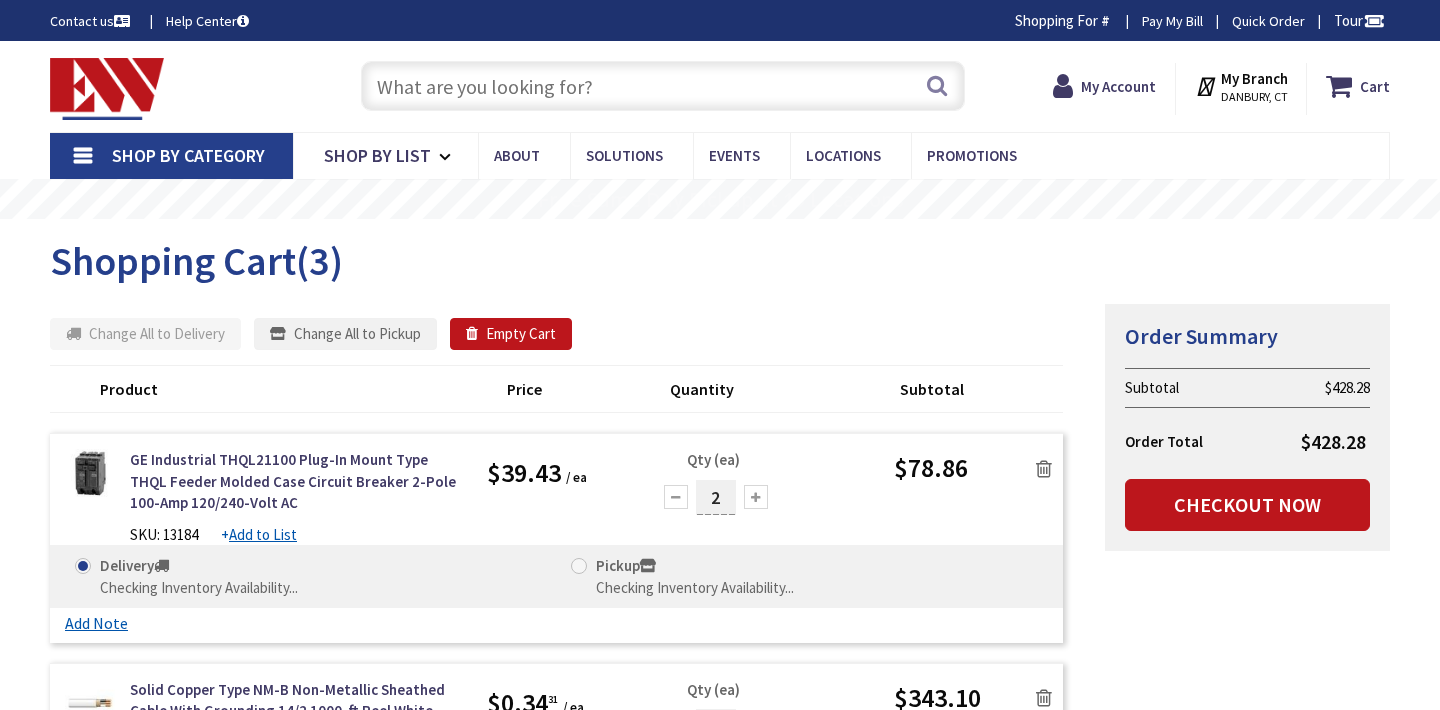 scroll, scrollTop: 43, scrollLeft: 0, axis: vertical 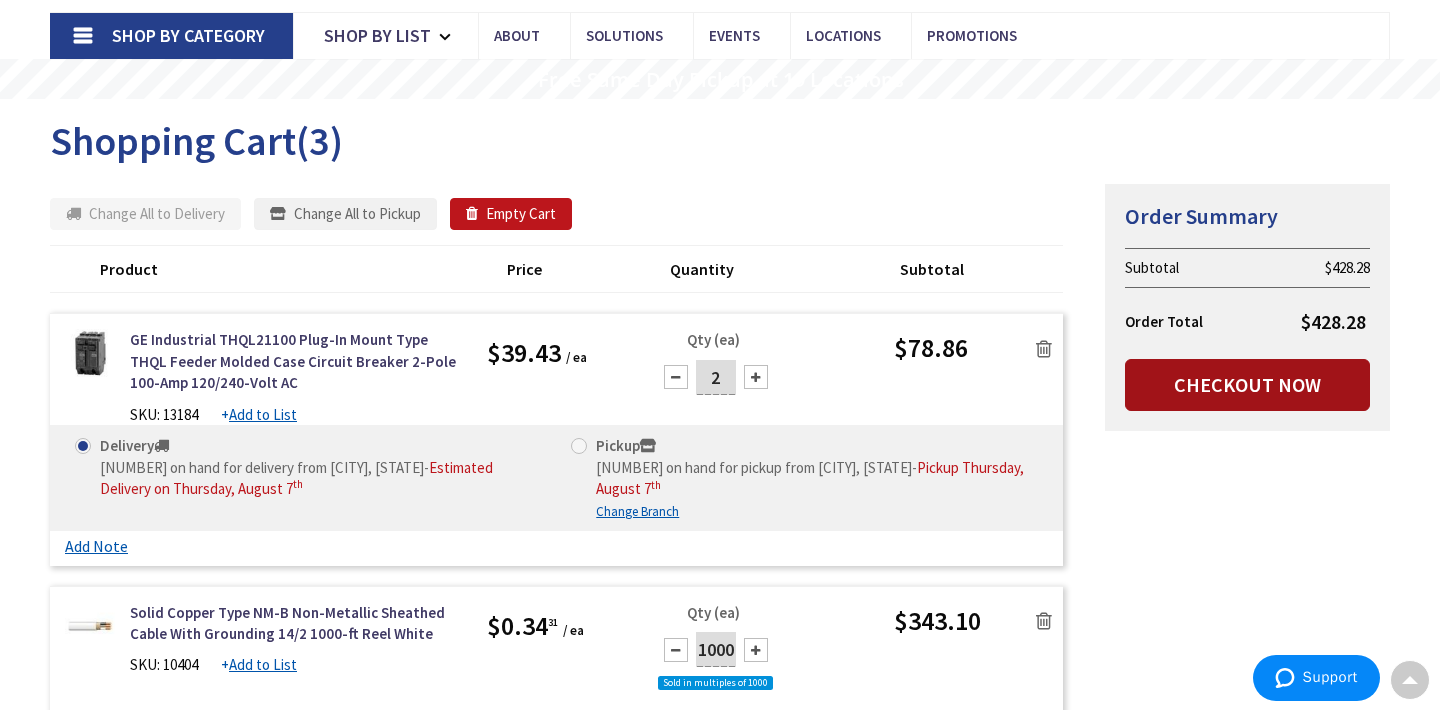 click on "Checkout Now" at bounding box center (1247, 385) 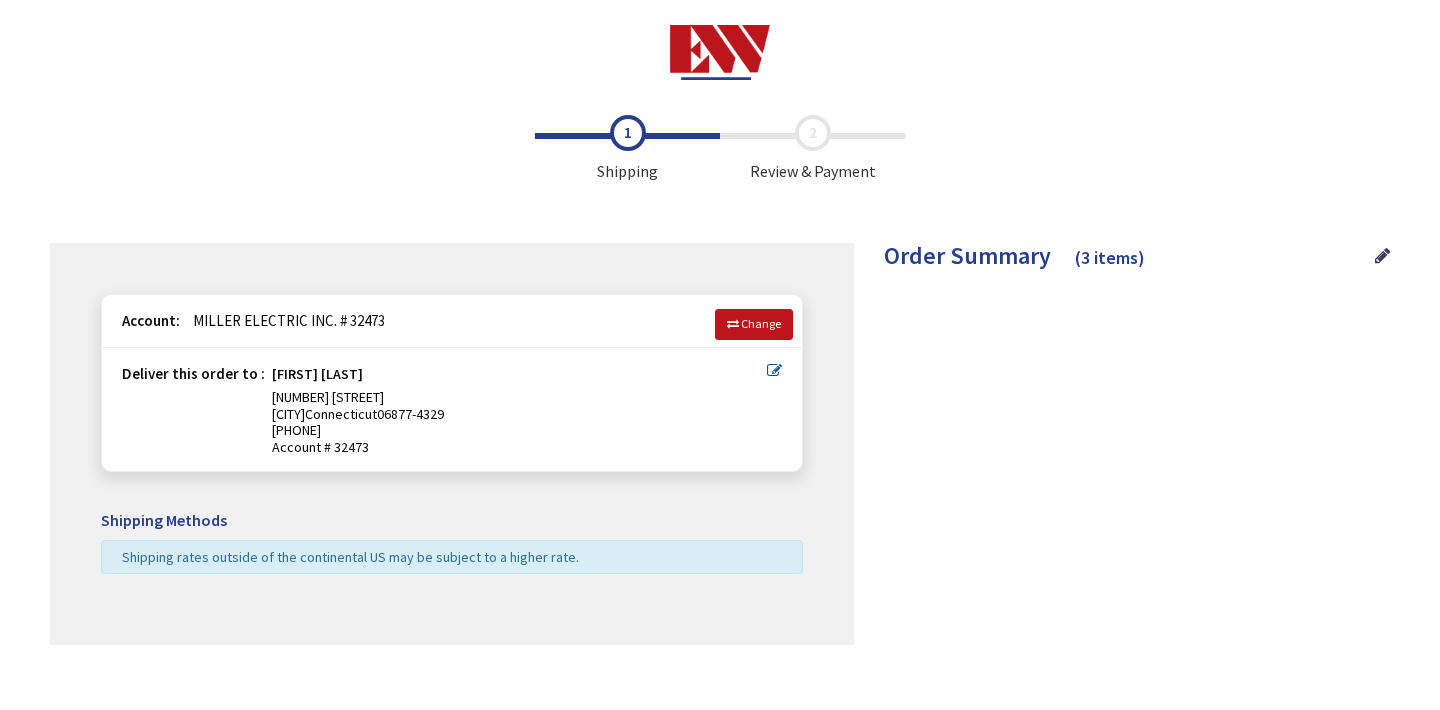 scroll, scrollTop: 0, scrollLeft: 0, axis: both 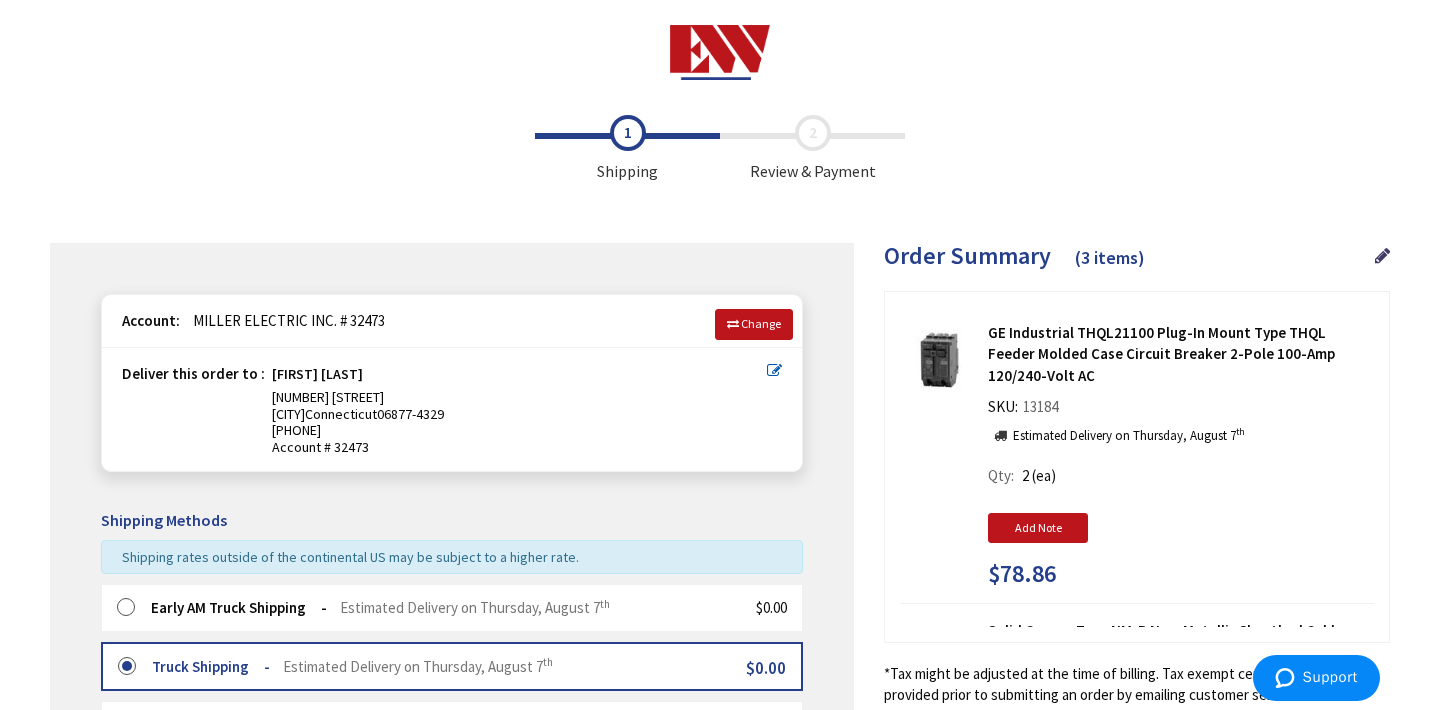 click at bounding box center [132, 608] 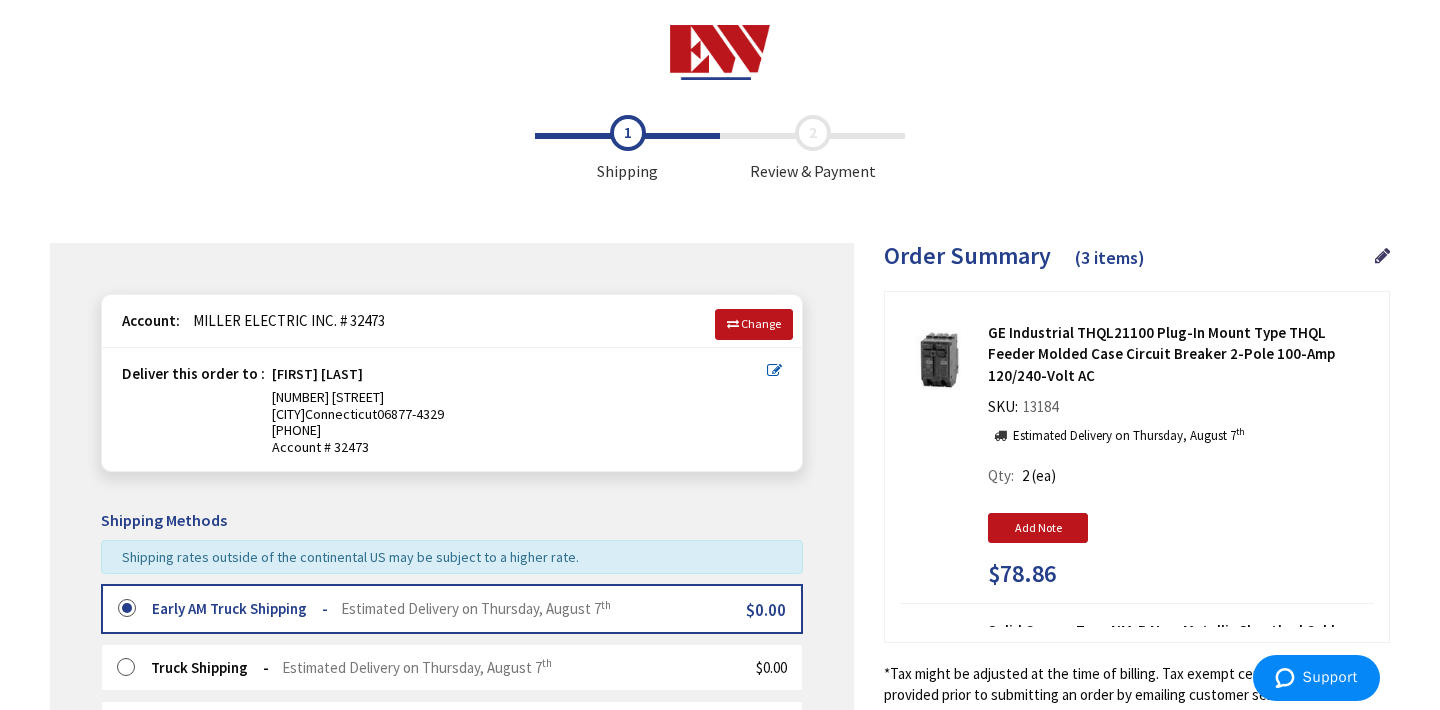 click on "Some items on your order are not available and will cause your order to be held. Please check order summary for further details.
Some items in your cart are discontinued.
Jeff
Miller
124 BARRY AVE
RIDGEFIELD ,  CT   06877-4329
203-438-6397
203-438-6397
Ship Here
Jeff
Miller
124 BARRY AVE
RIDGEFIELD ,  CT   06877-4329
203-948-9711
203-948-9711
Ship Here" at bounding box center [452, 818] 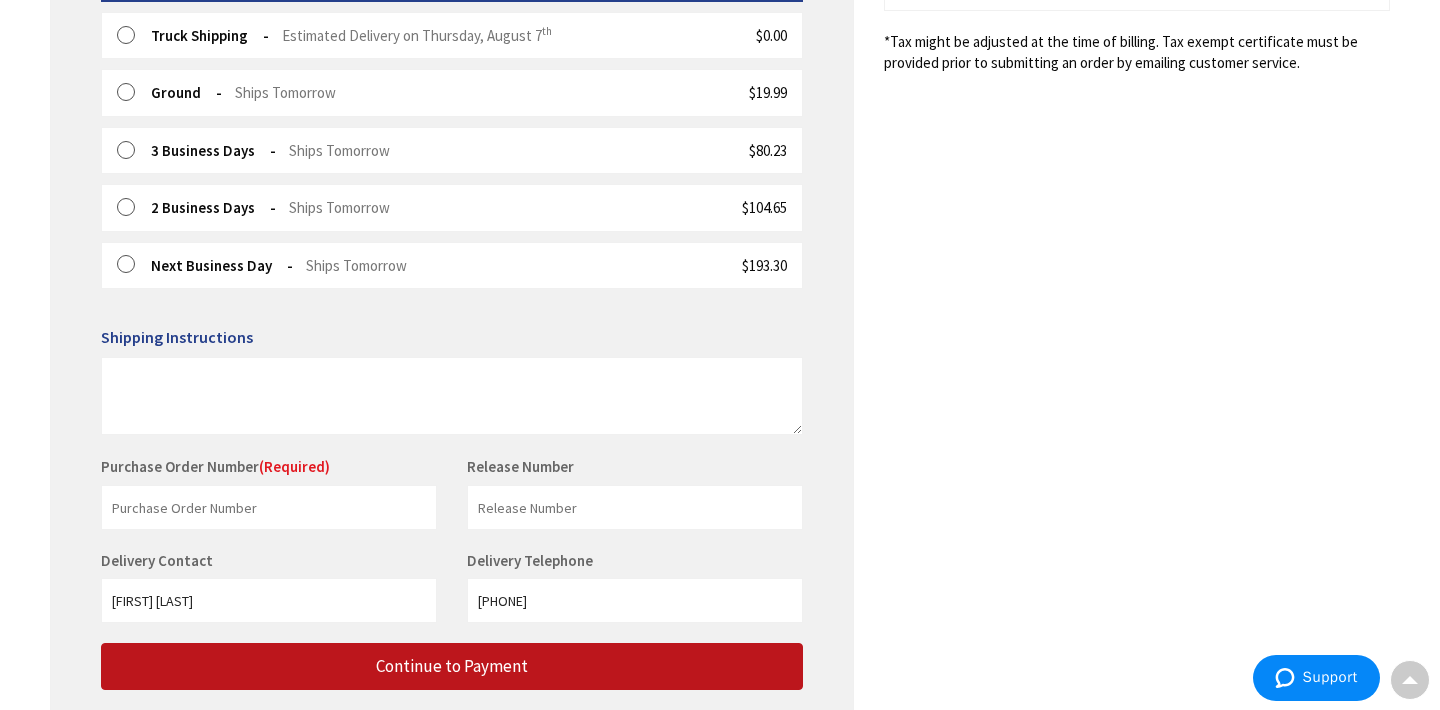 scroll, scrollTop: 640, scrollLeft: 0, axis: vertical 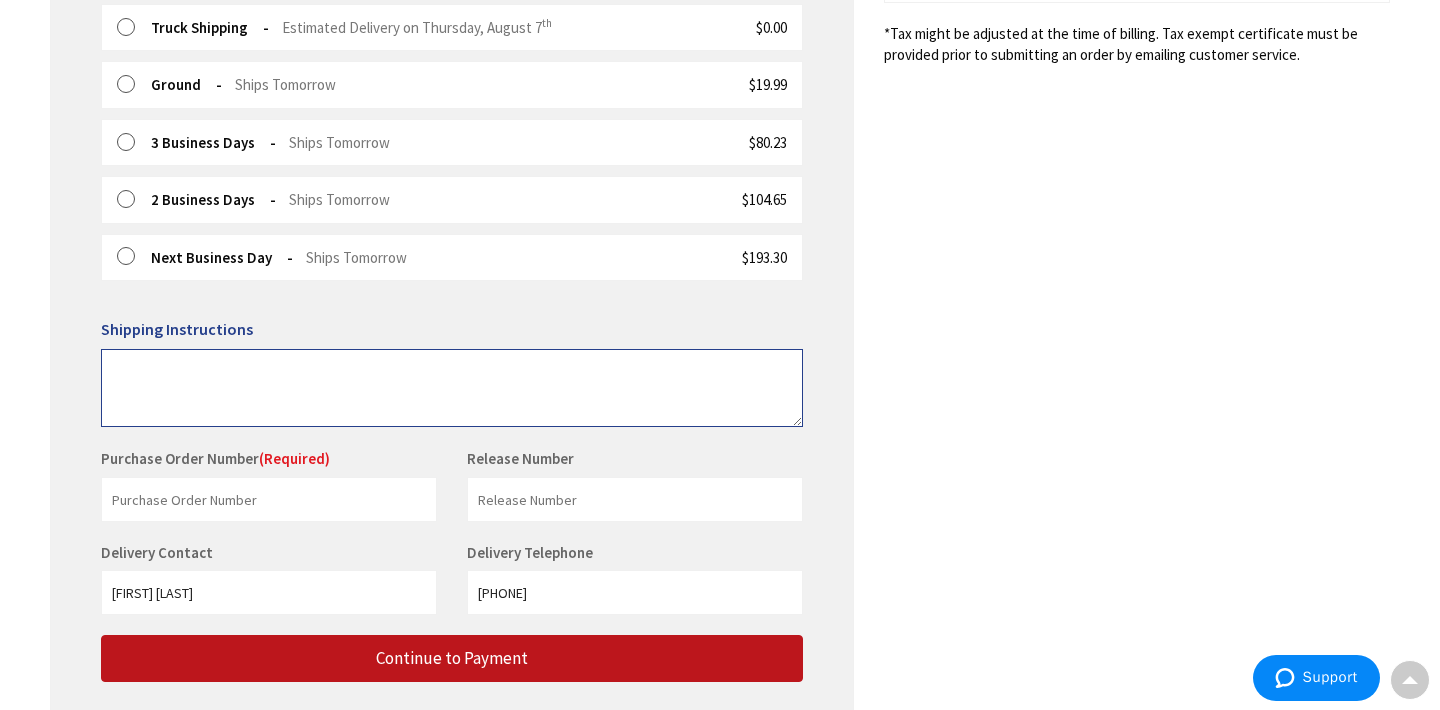 click at bounding box center (452, 388) 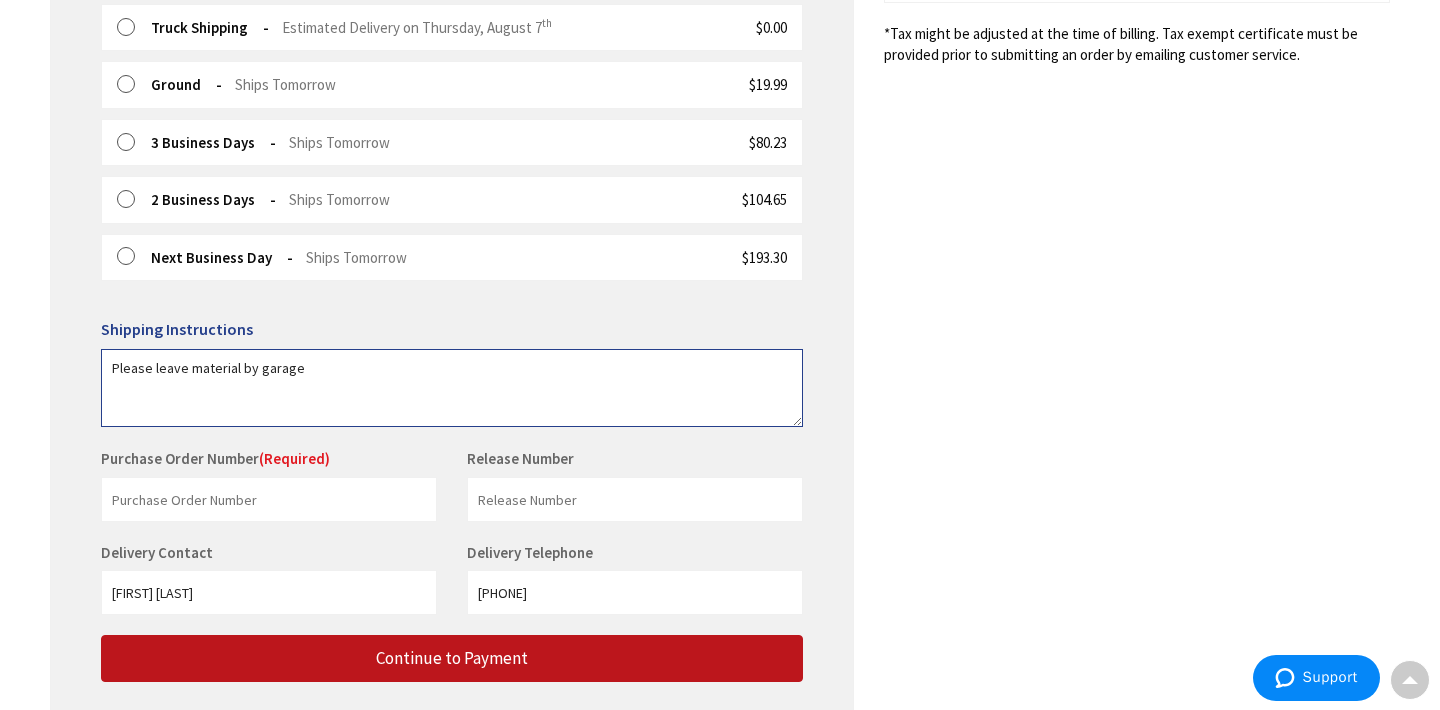 type on "Please leave material by garage" 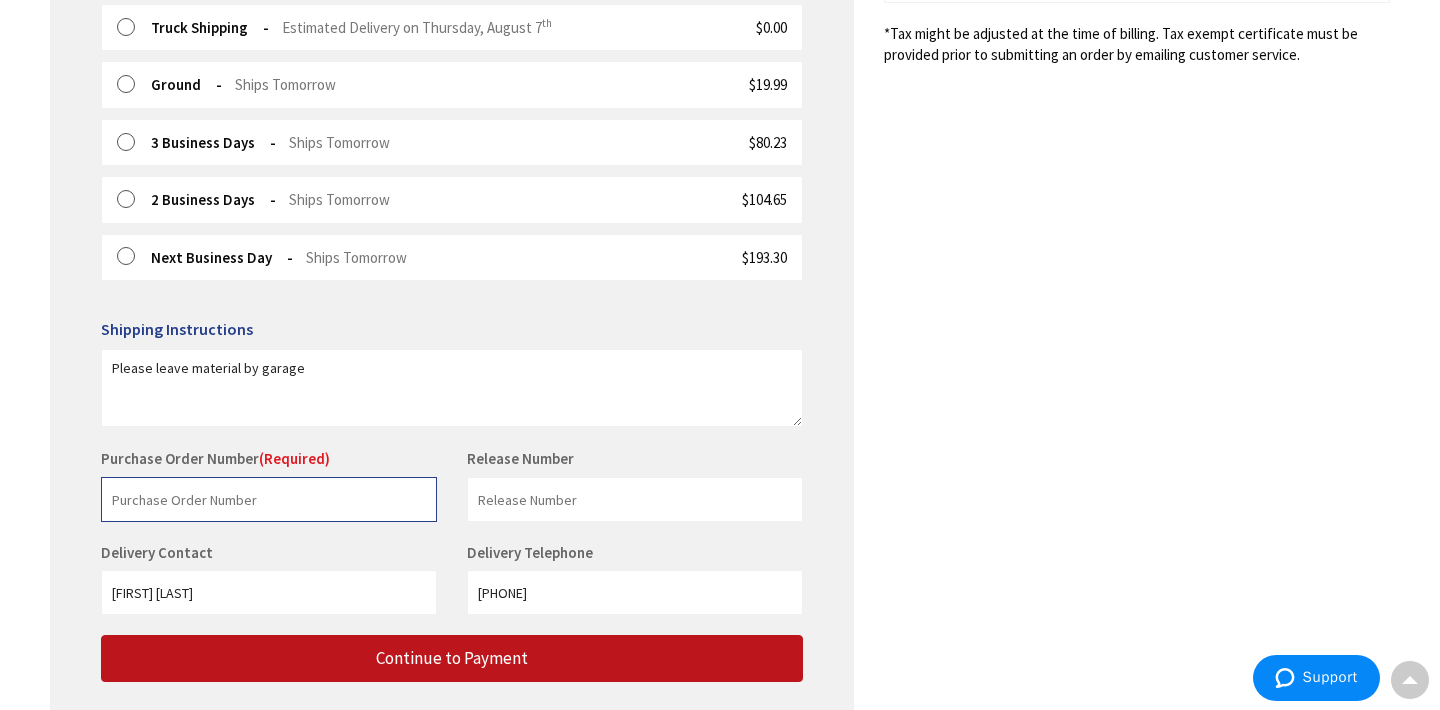 click at bounding box center [269, 499] 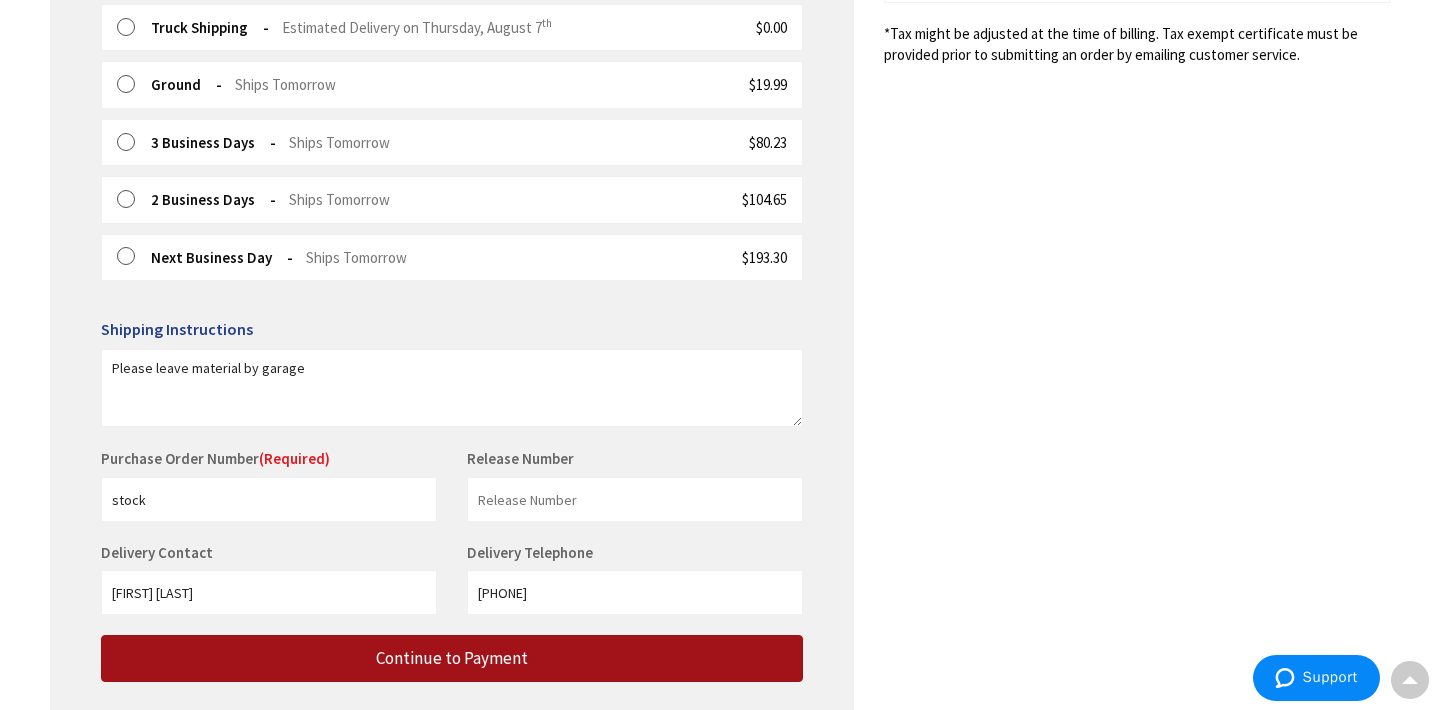 click on "Continue to Payment" at bounding box center (452, 658) 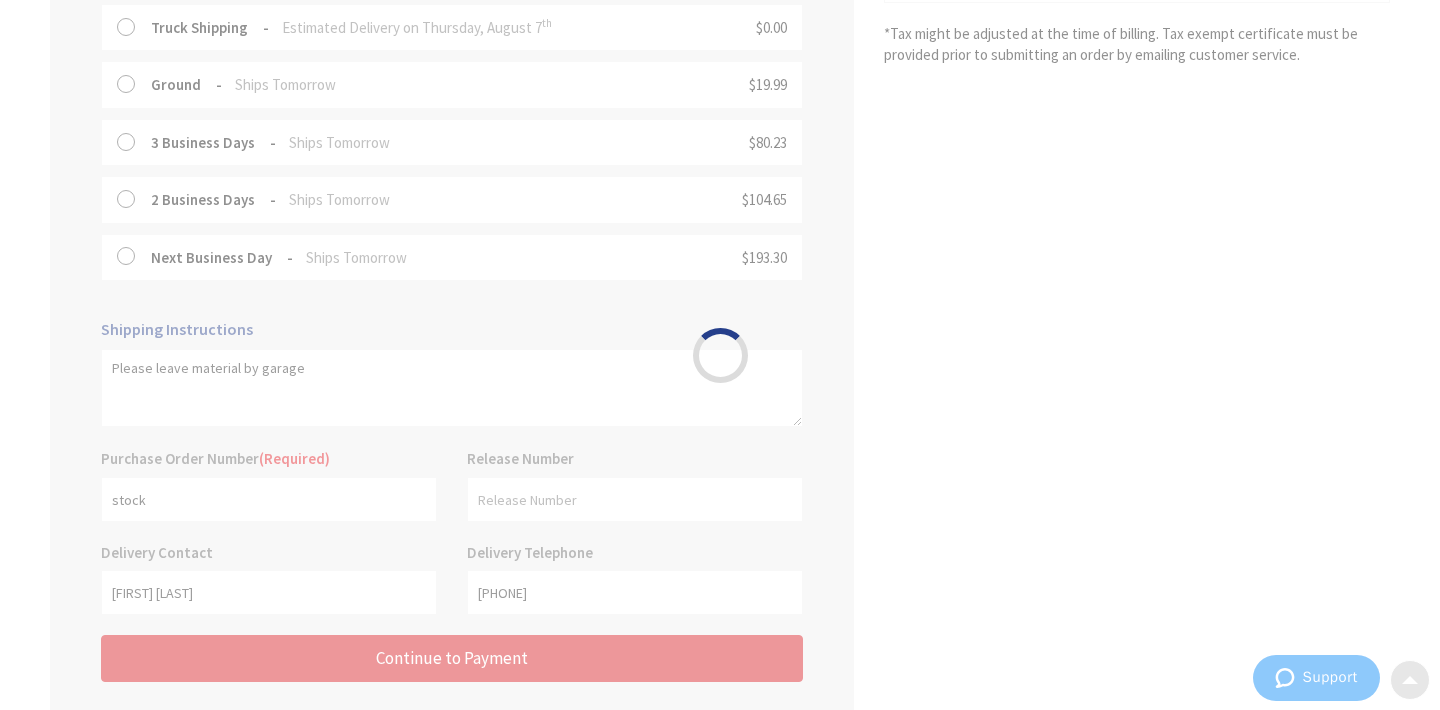scroll, scrollTop: 0, scrollLeft: 0, axis: both 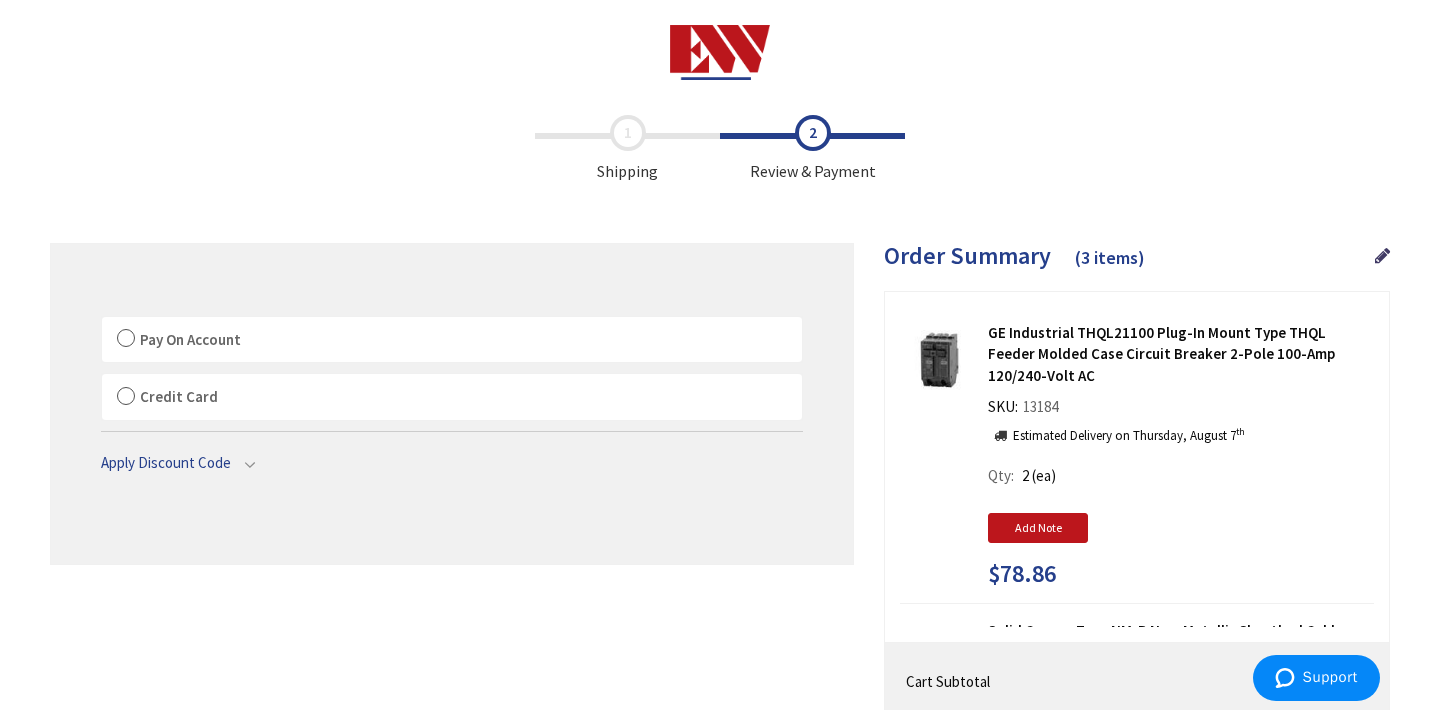 click on "Pay On Account" at bounding box center (452, 340) 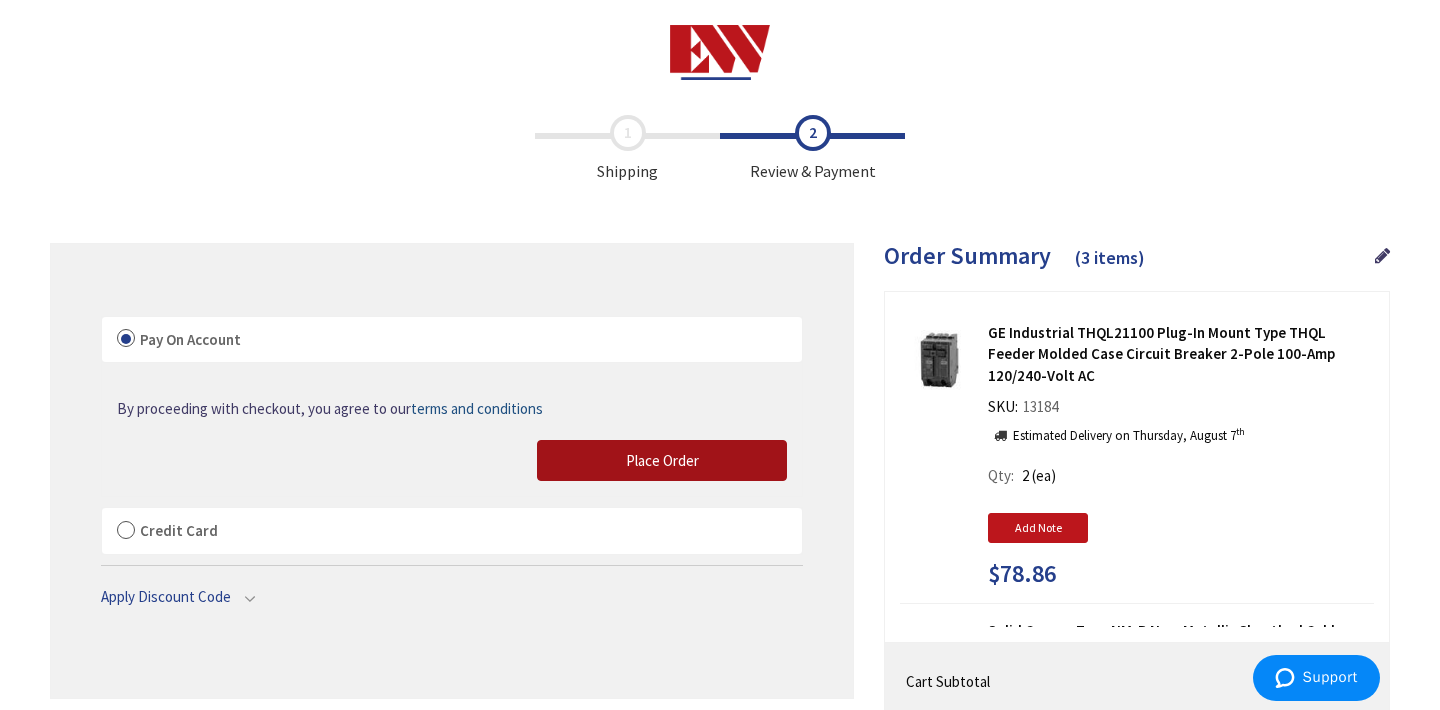 click on "Place Order" at bounding box center [662, 460] 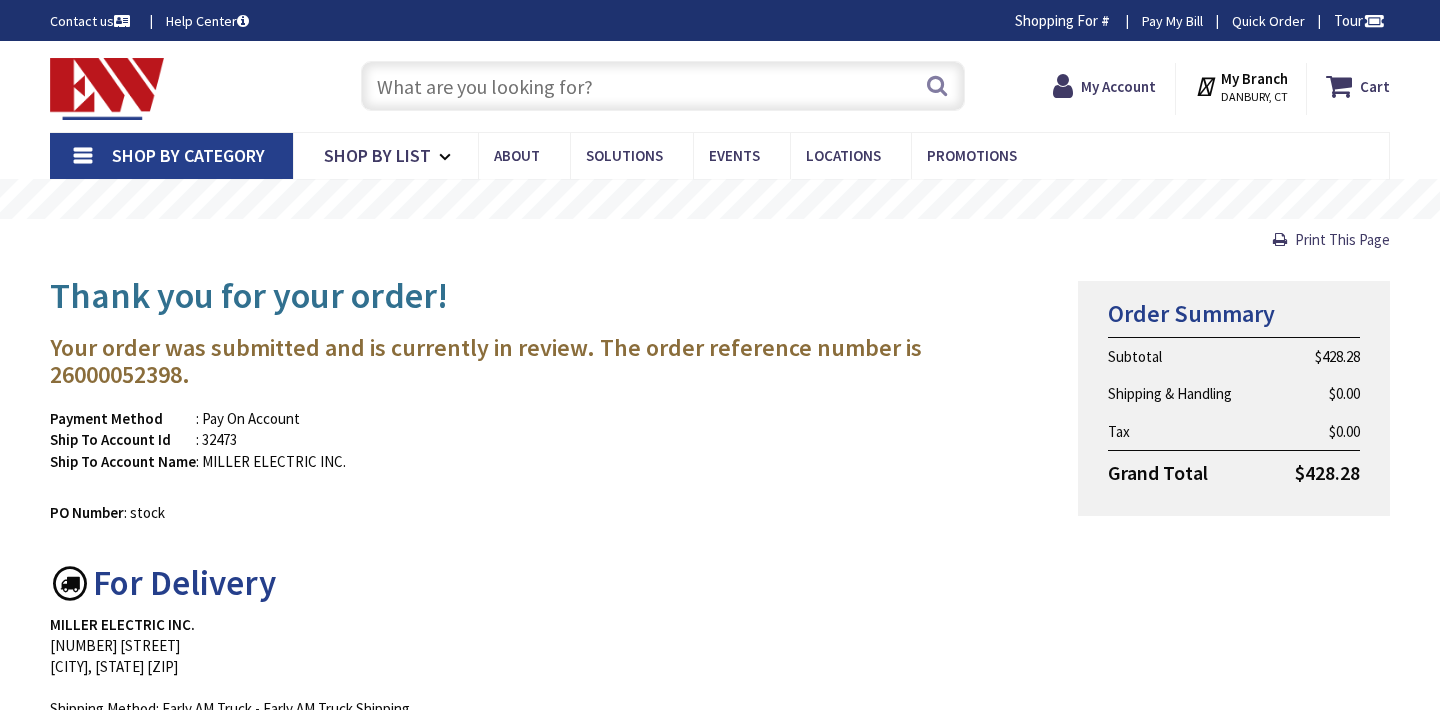 scroll, scrollTop: 0, scrollLeft: 0, axis: both 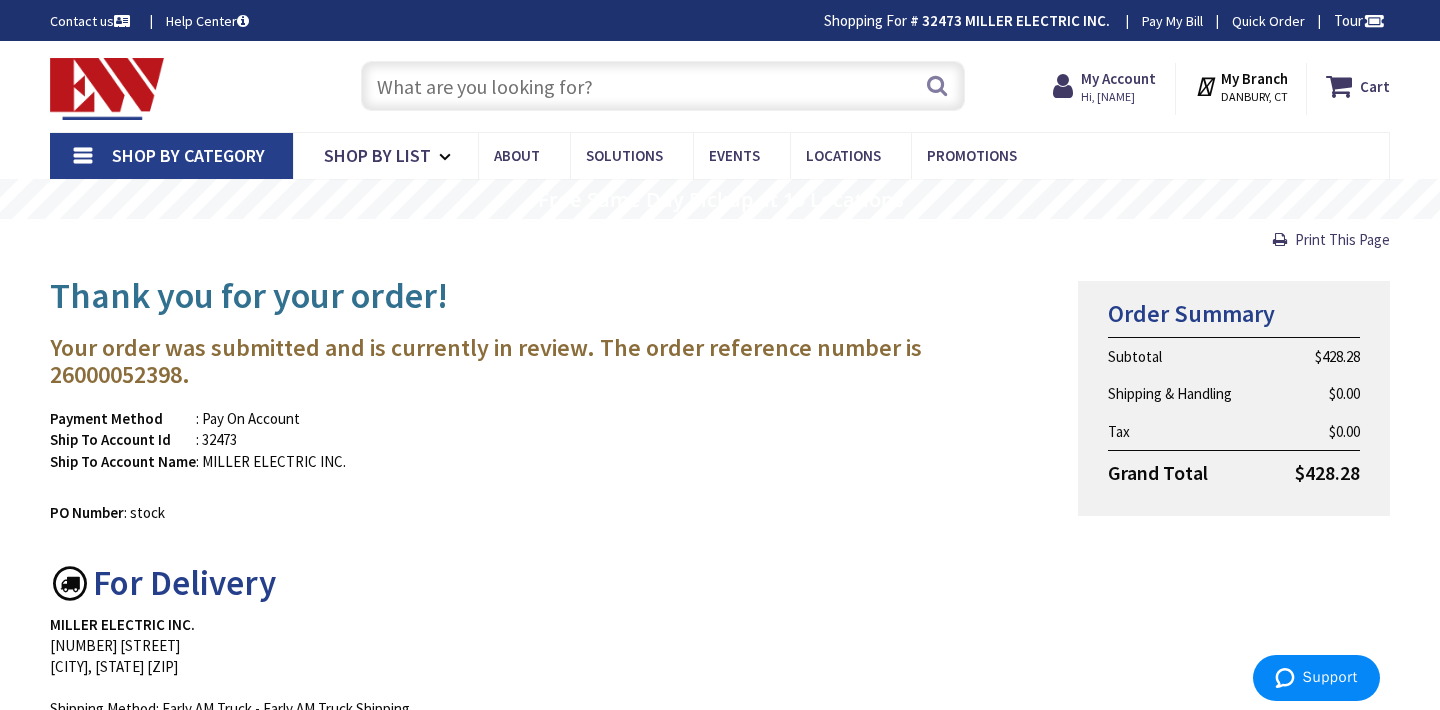 click at bounding box center [663, 86] 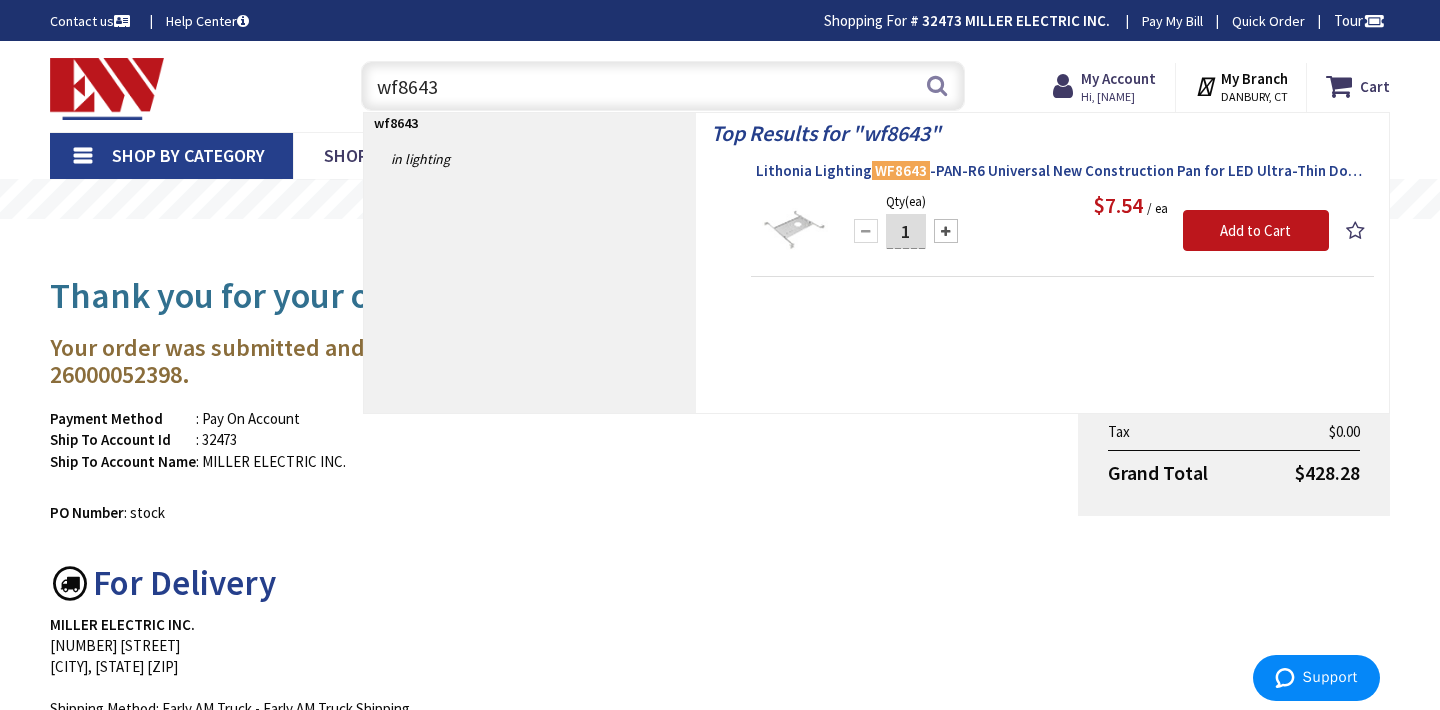 type on "wf8643" 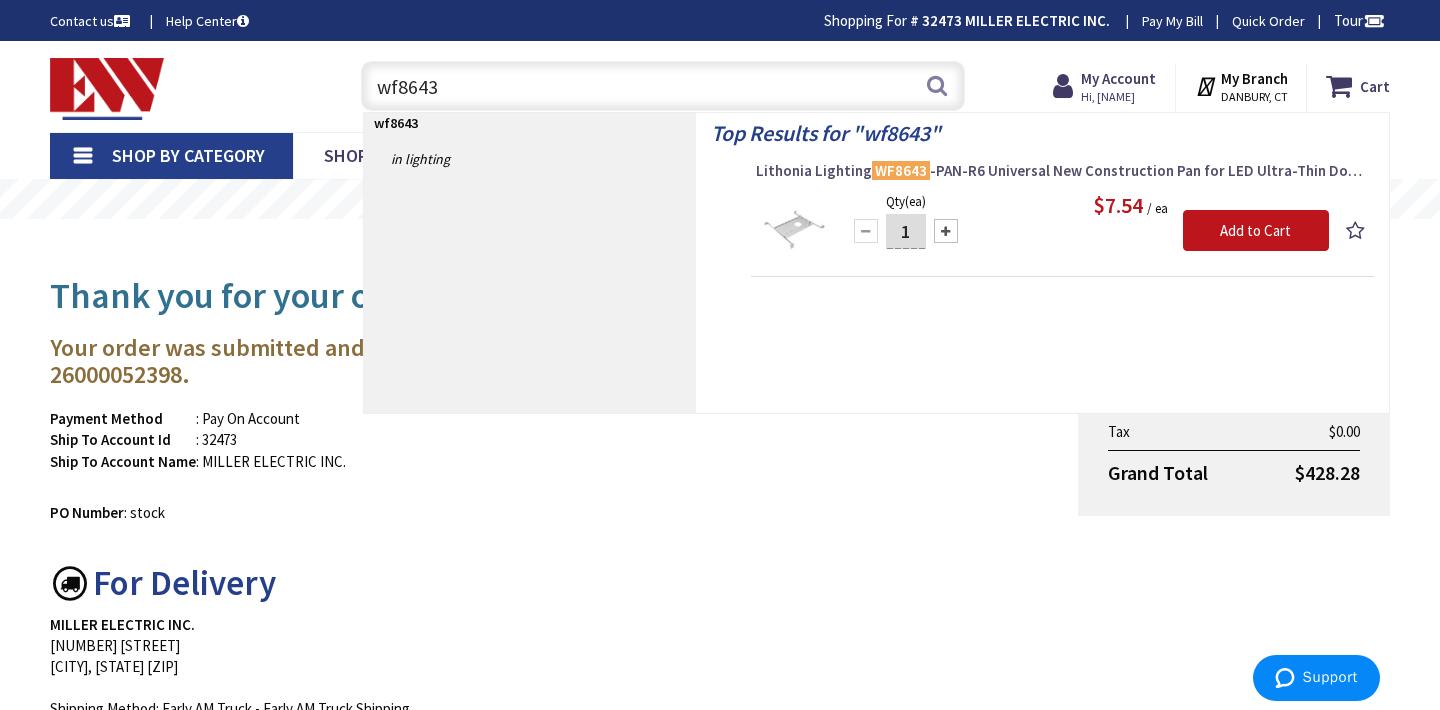 click on "Lithonia Lighting  WF8643 -PAN-R6 Universal New Construction Pan for LED Ultra-Thin Downlights" at bounding box center (1062, 171) 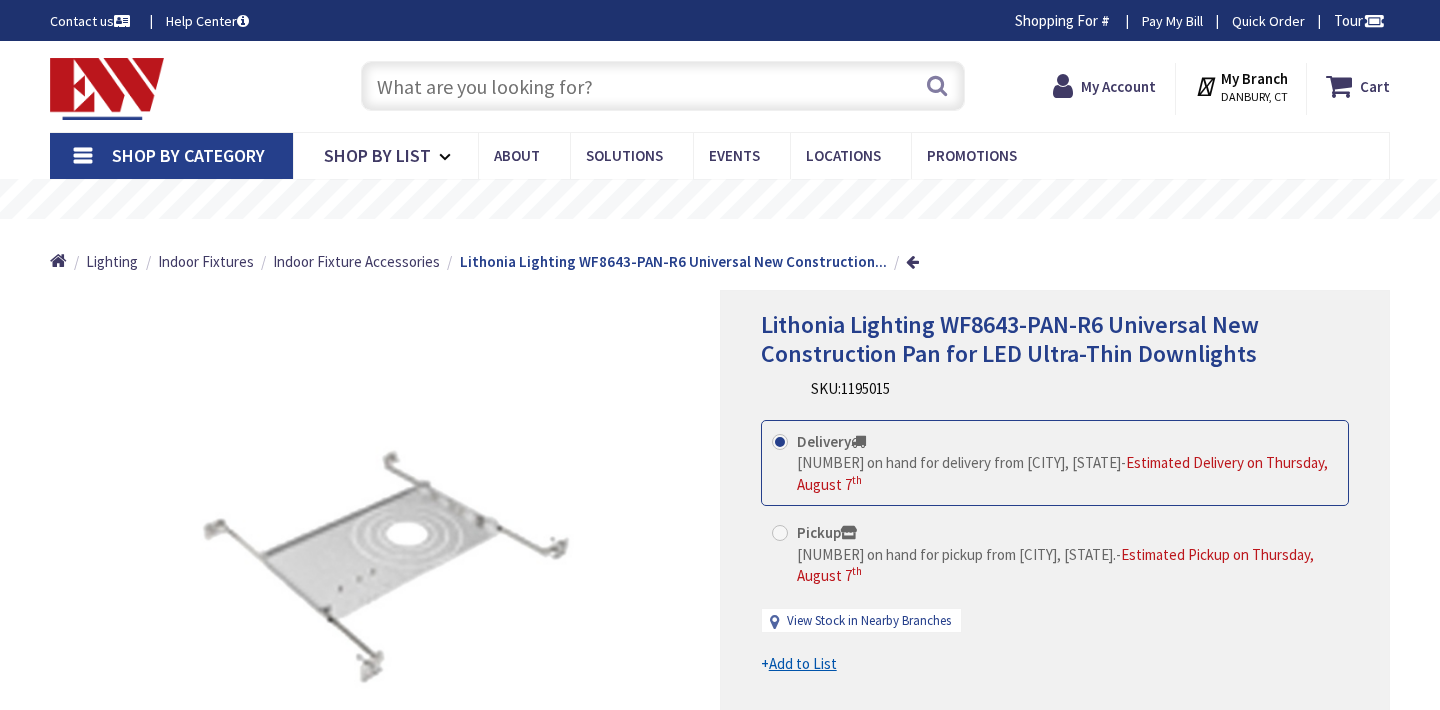 scroll, scrollTop: 0, scrollLeft: 0, axis: both 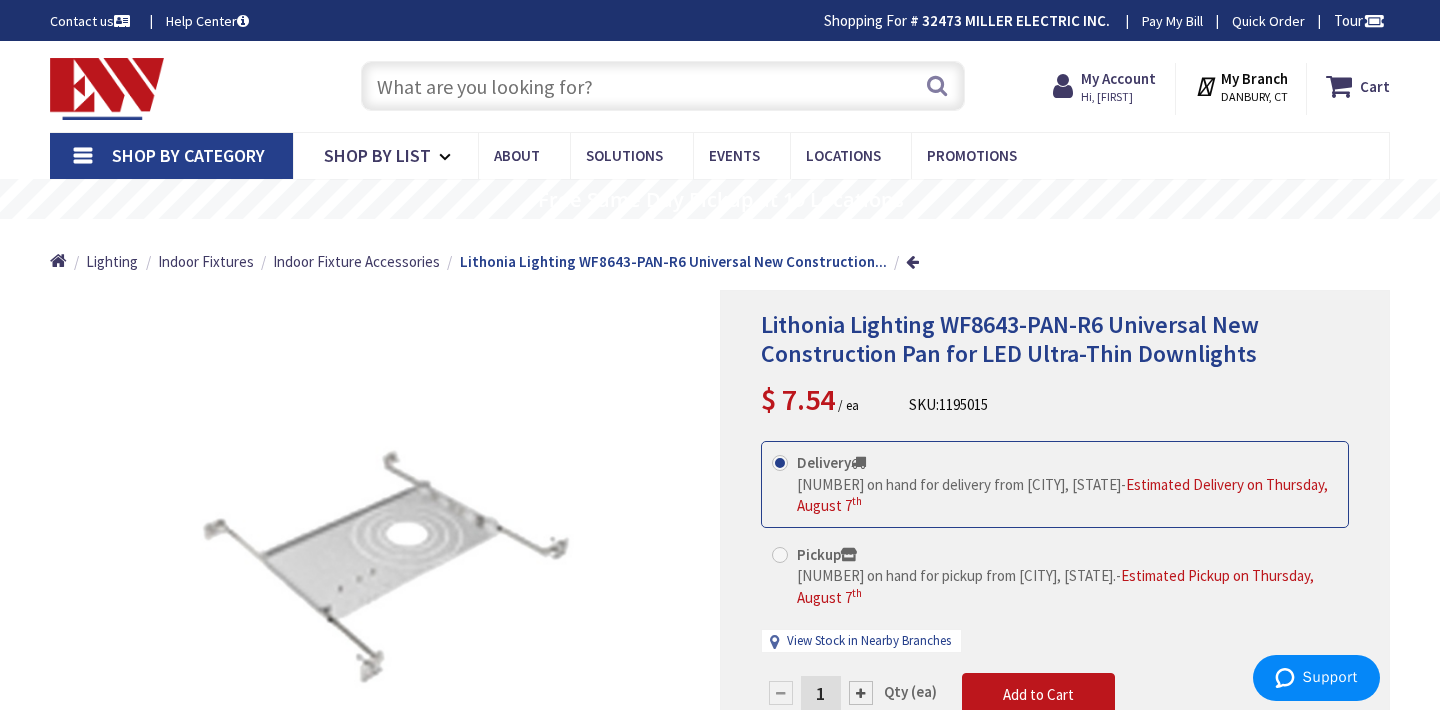 click on "1" at bounding box center [821, 693] 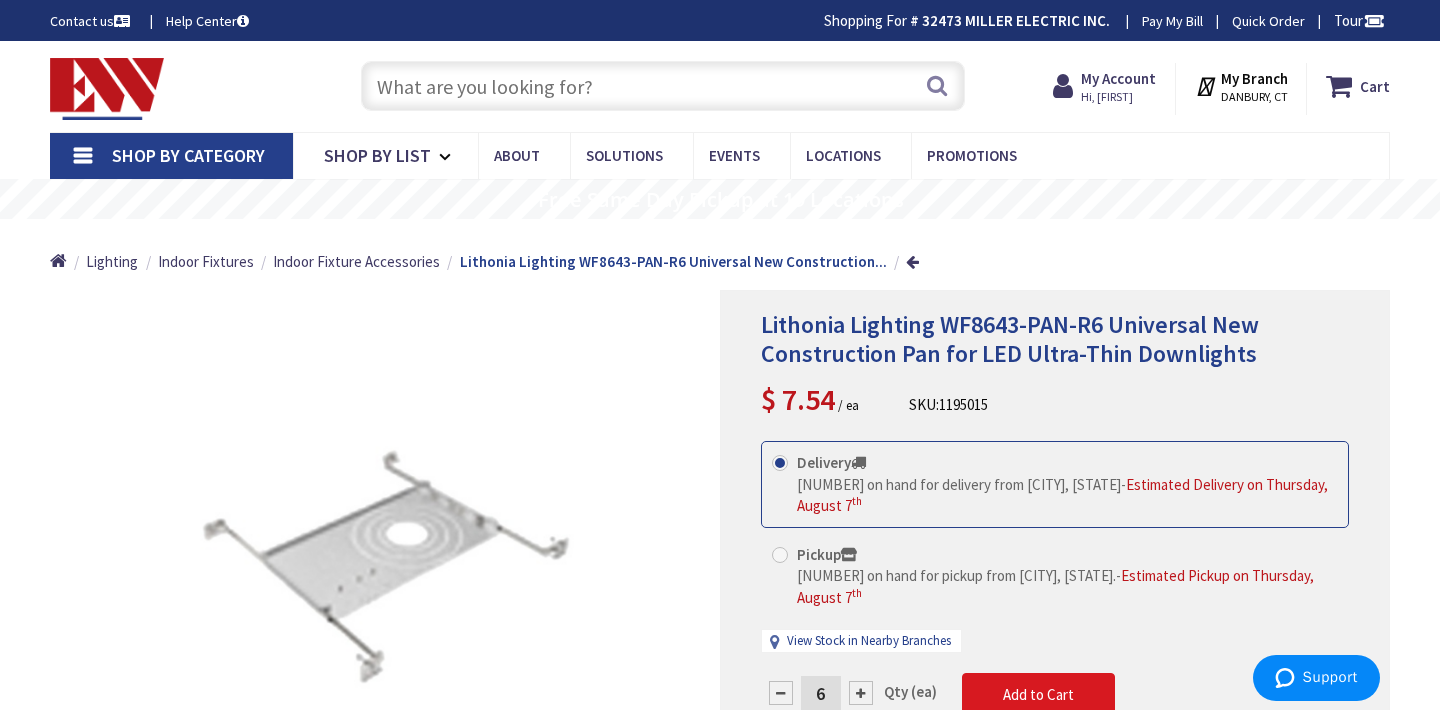 type on "6" 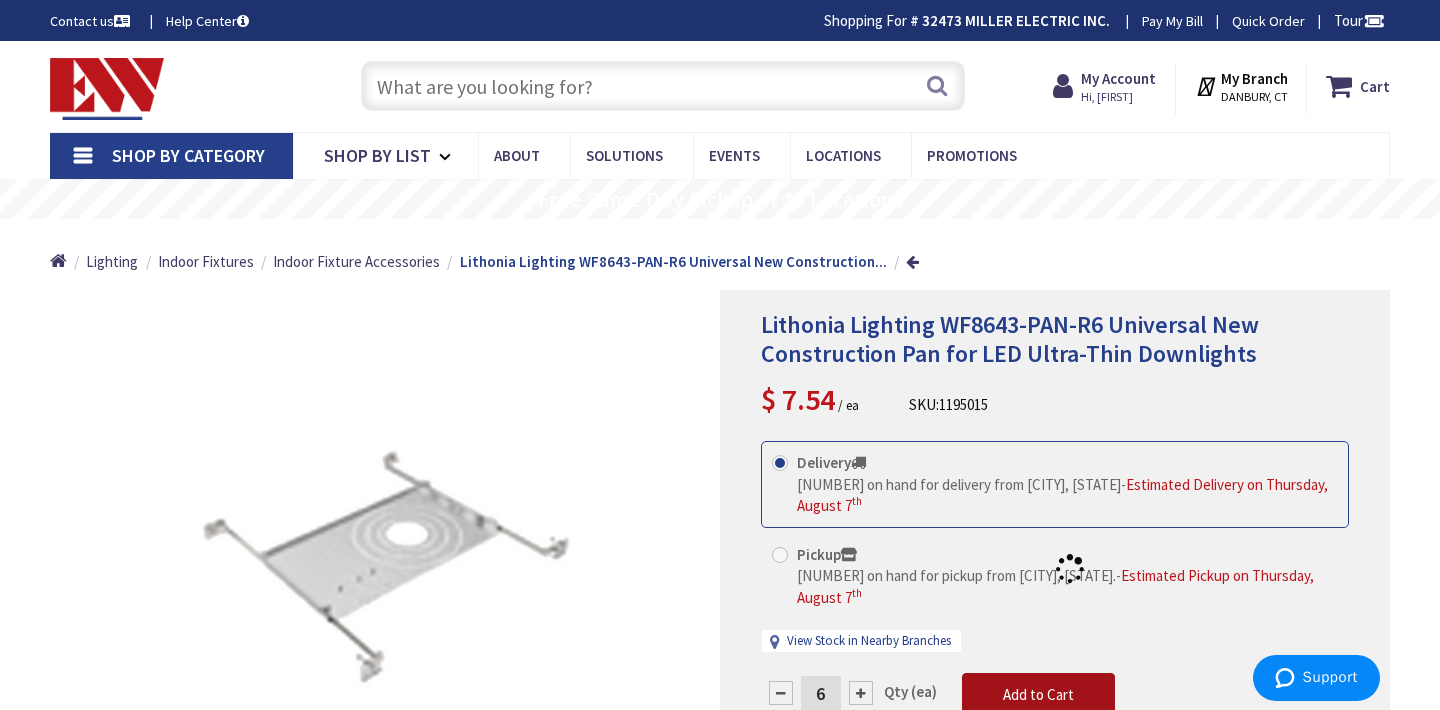 click on "This product is Discontinued
Delivery
1075 on hand for delivery from Middletown, CT
-  Estimated Delivery on Thursday, August 7 th
Pickup
0 on hand for pickup from Danbury, CT.
-  Estimated Pickup on Thursday, August 7 th
View Stock in Nearby Branches
6 Qty (ea)" at bounding box center (1055, 608) 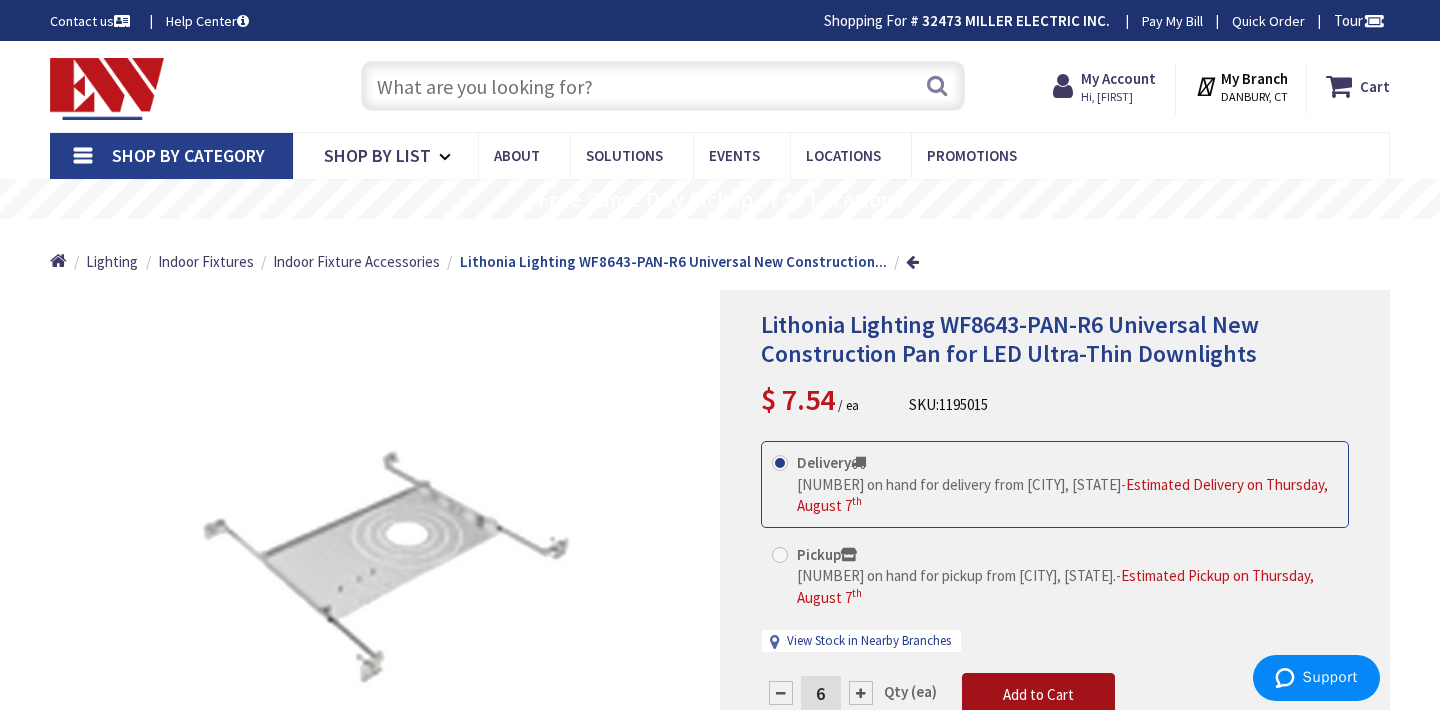 click on "Add to Cart" at bounding box center [1038, 694] 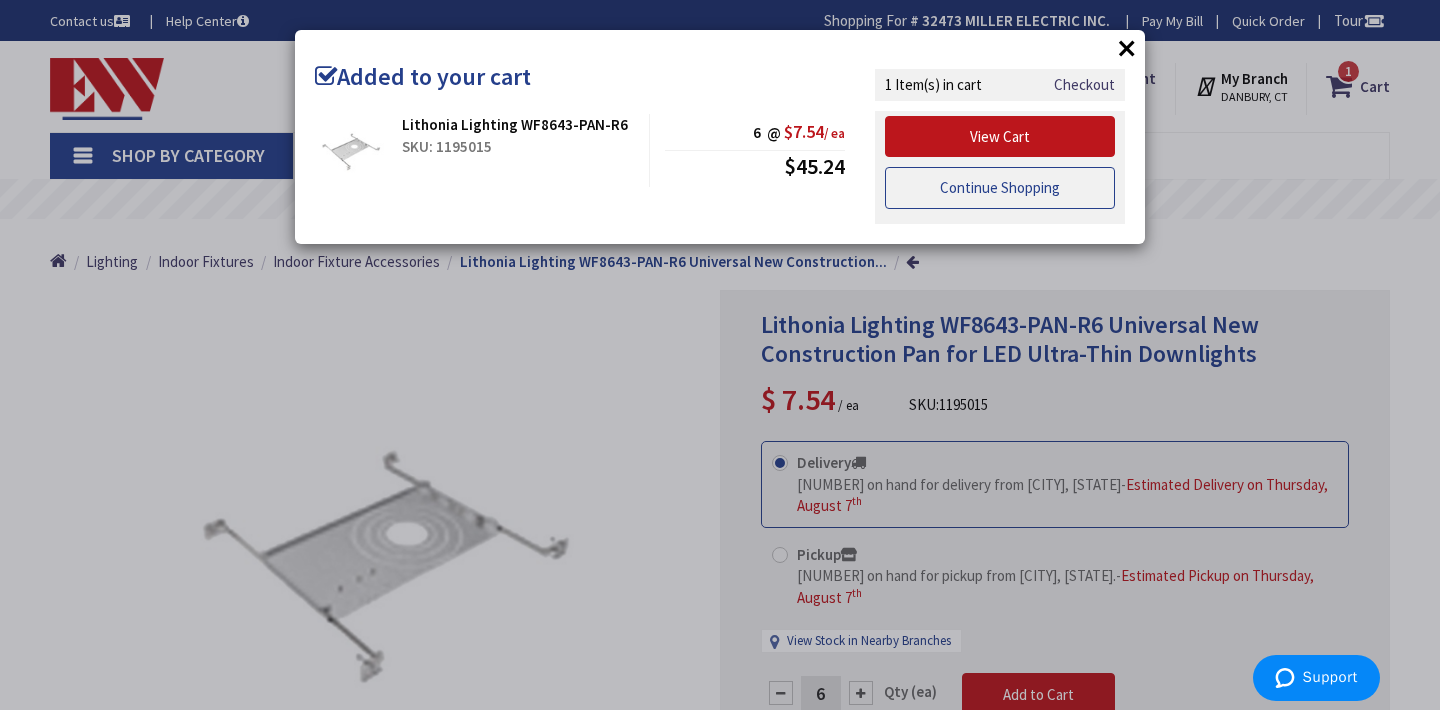scroll, scrollTop: 0, scrollLeft: 0, axis: both 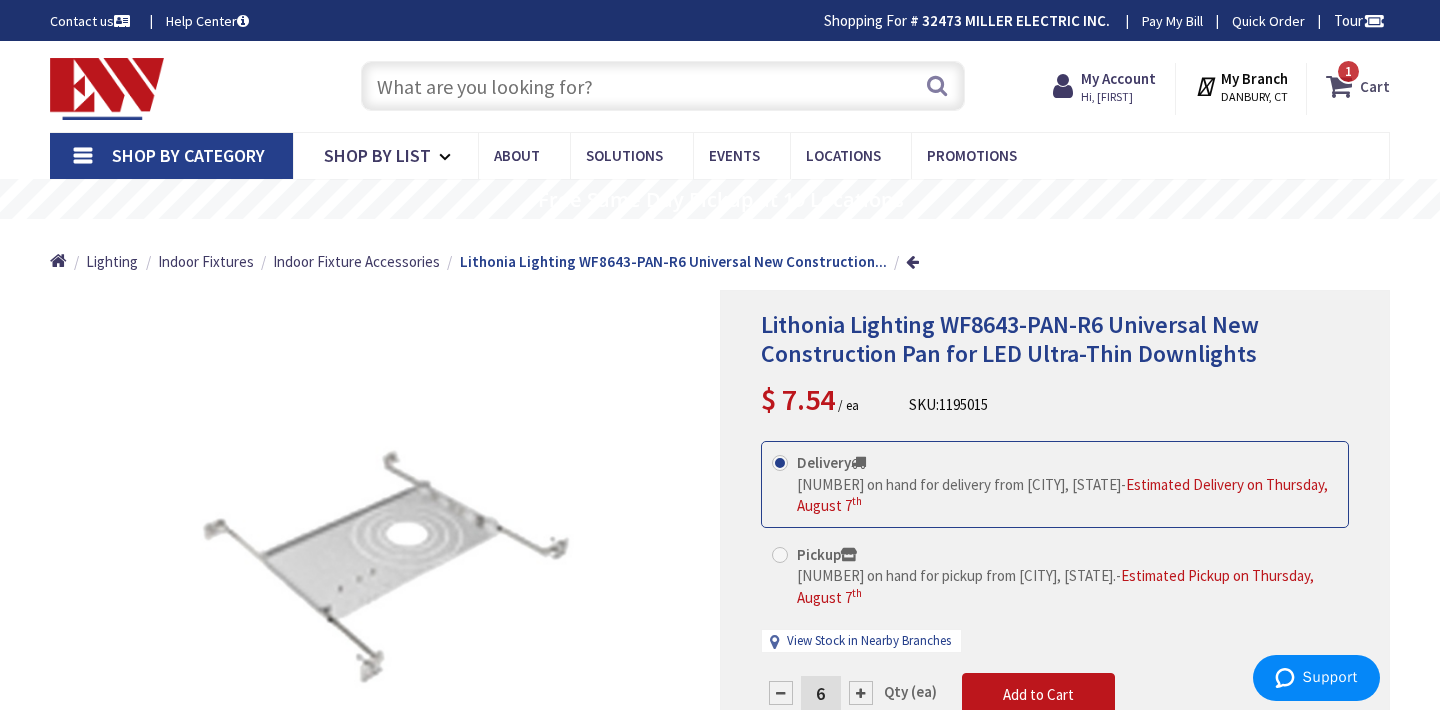 click at bounding box center (1343, 86) 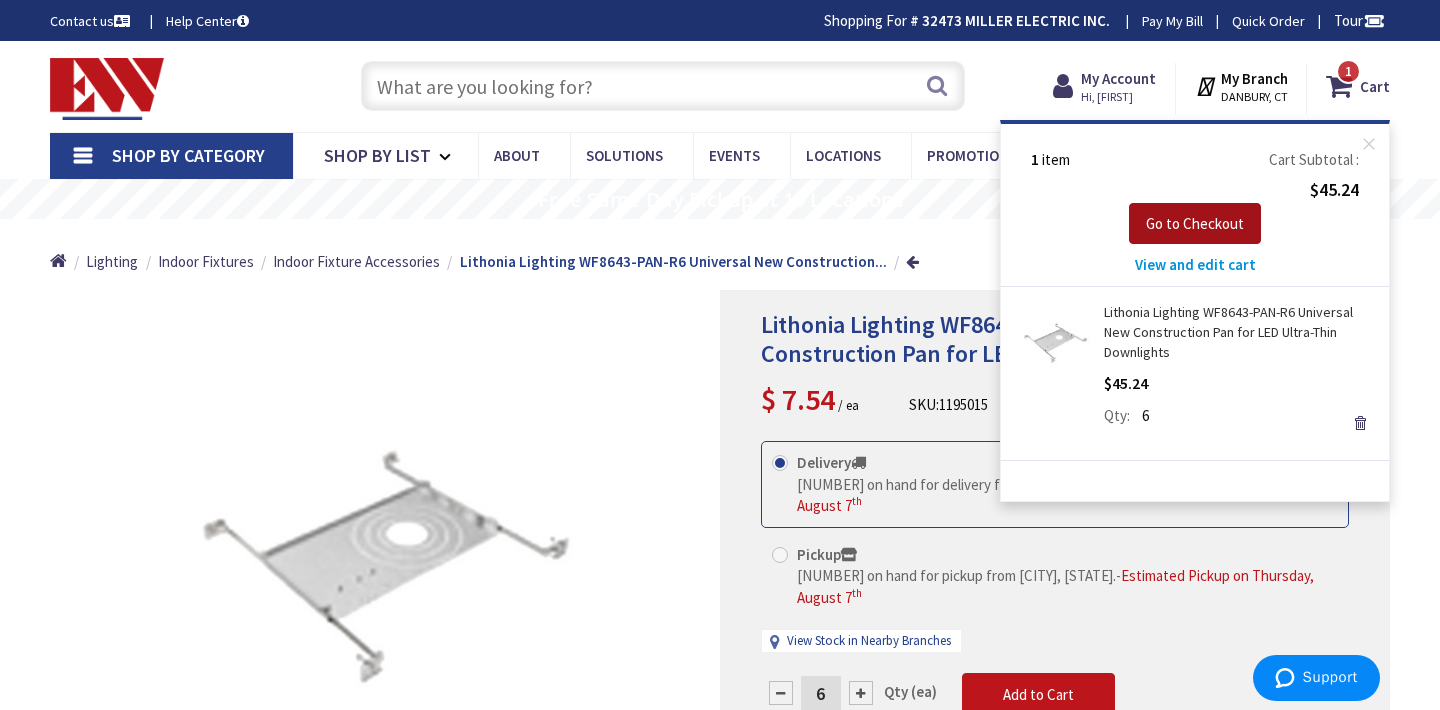click on "Go to Checkout" at bounding box center (1195, 223) 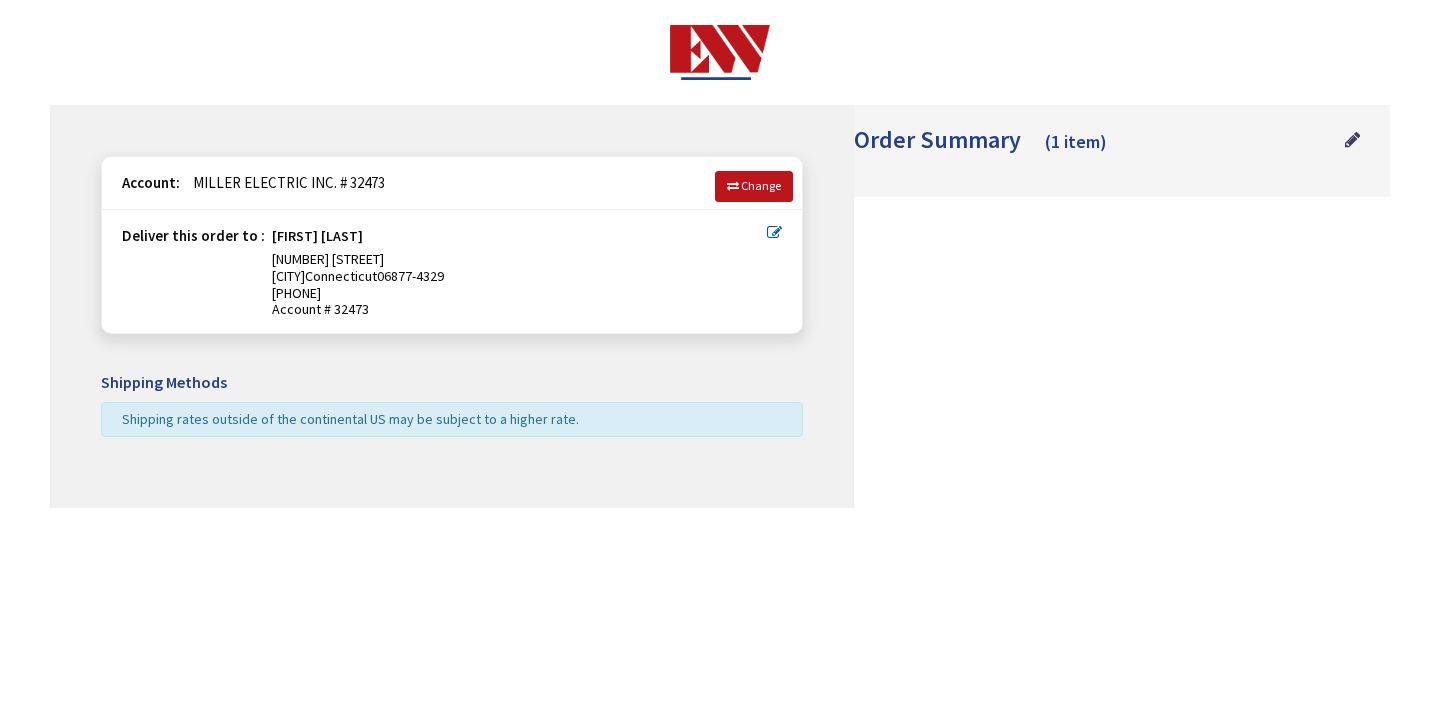 scroll, scrollTop: 0, scrollLeft: 0, axis: both 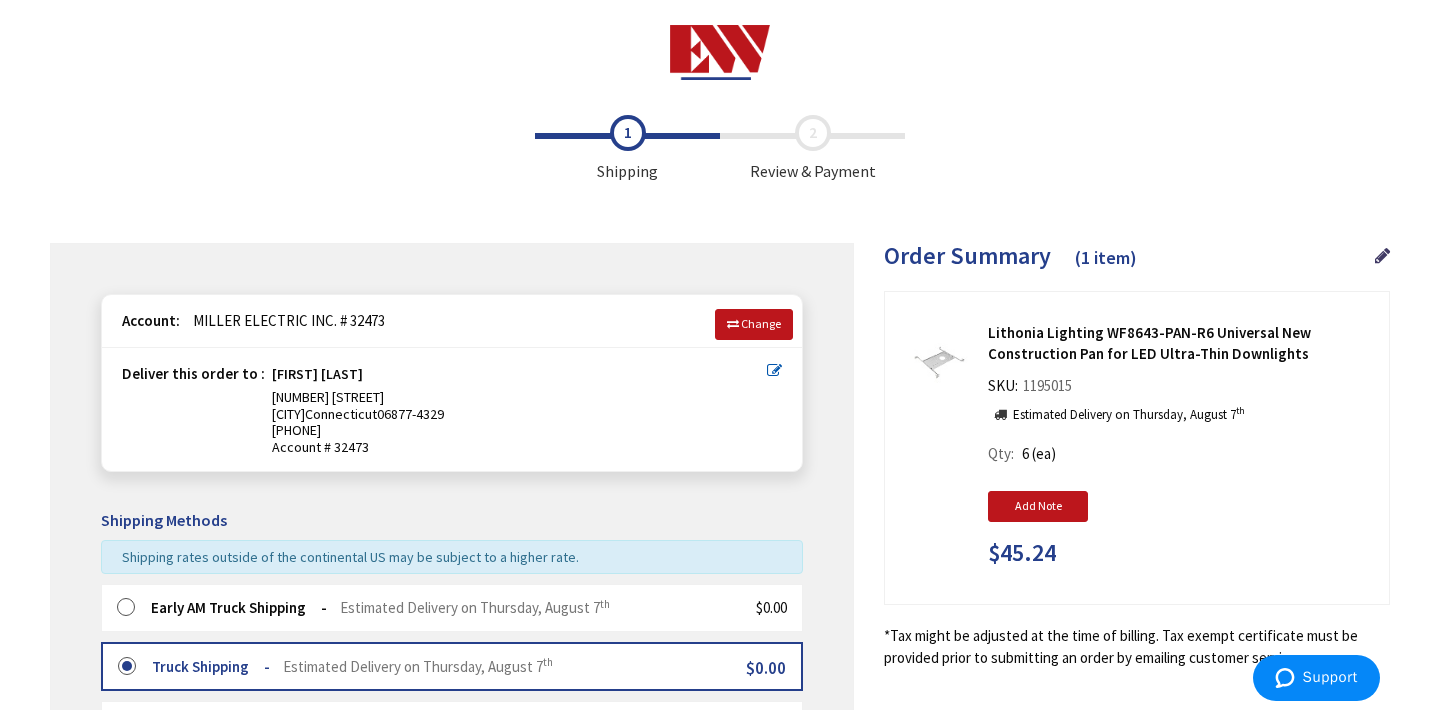 click at bounding box center [132, 608] 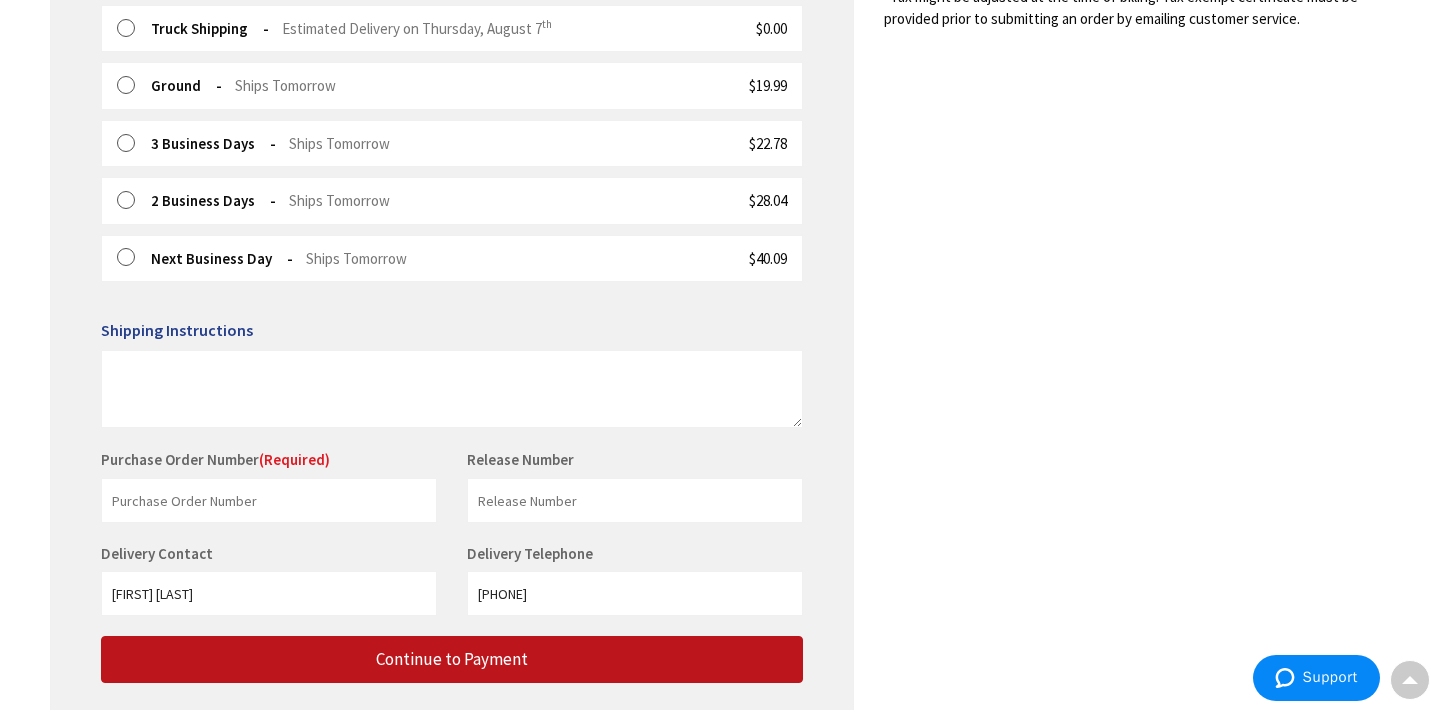 scroll, scrollTop: 640, scrollLeft: 0, axis: vertical 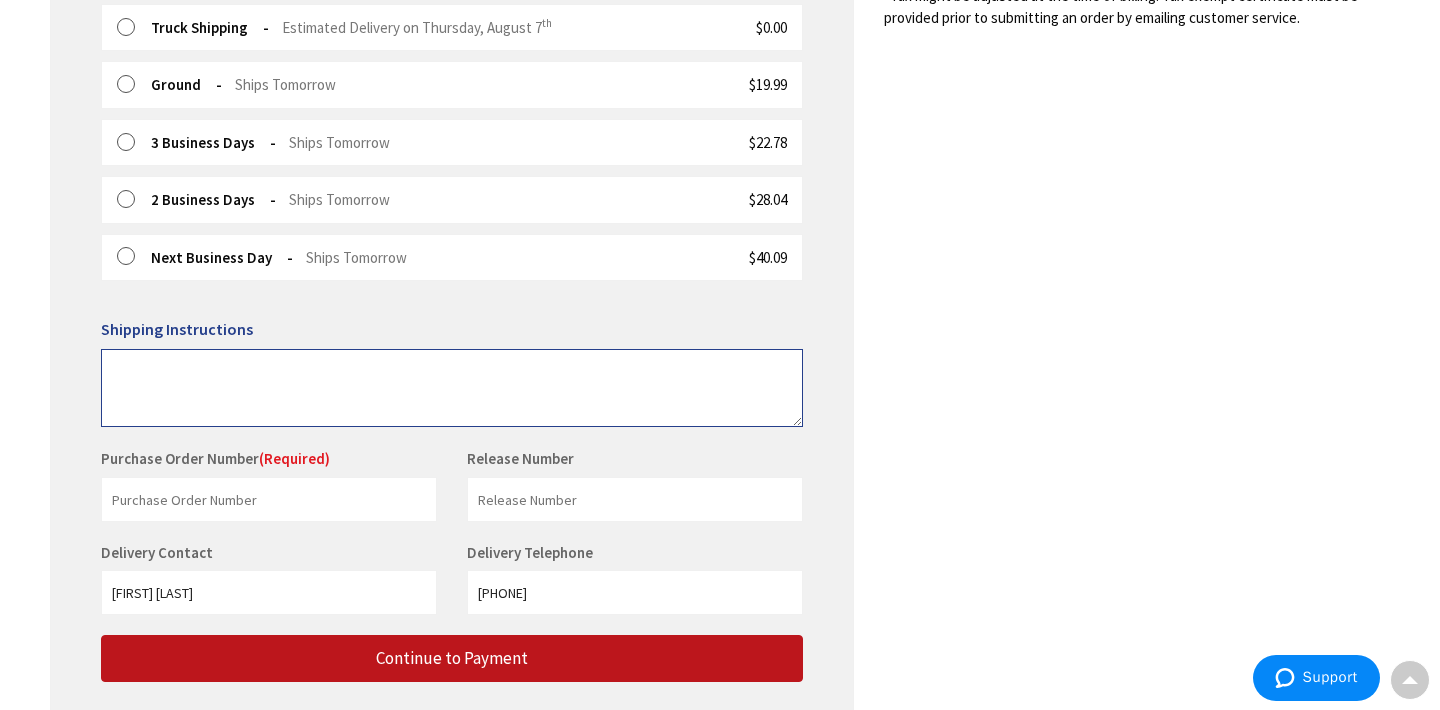 click at bounding box center (452, 388) 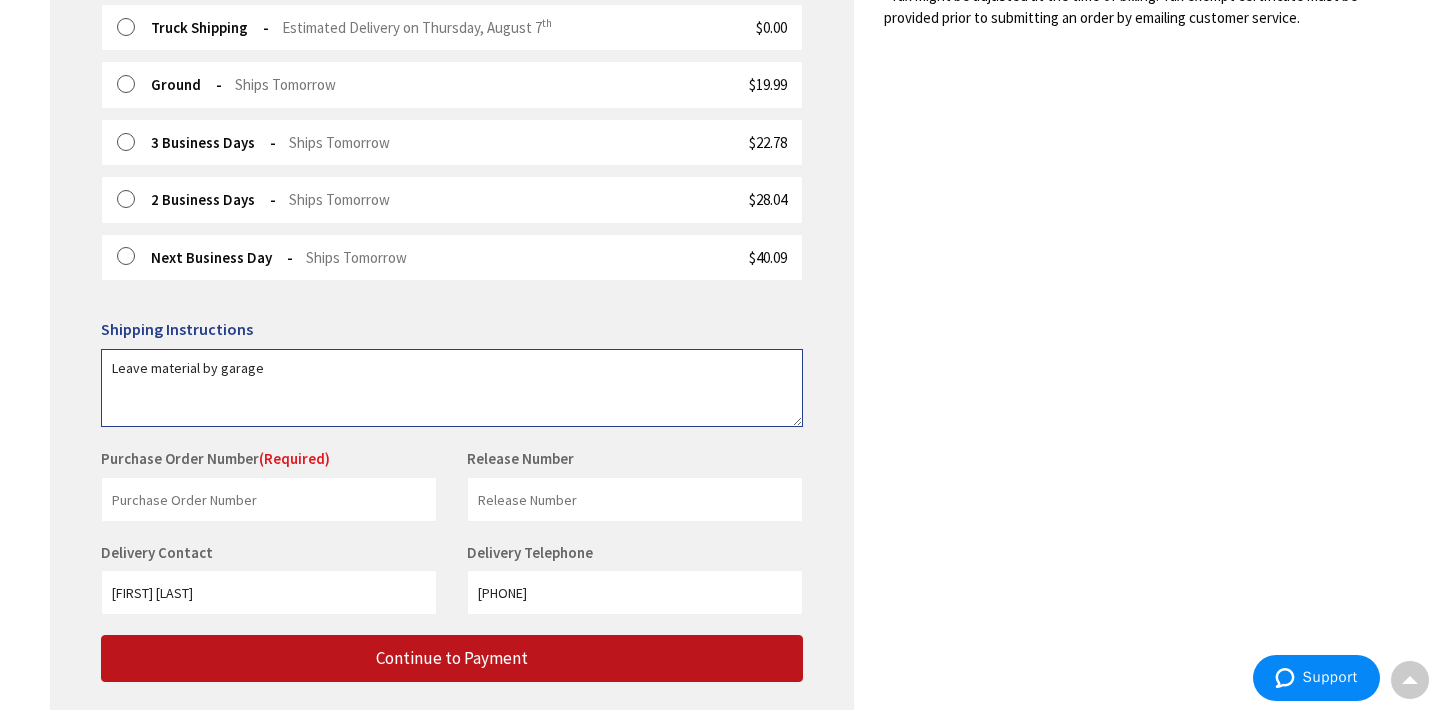 type on "Leave material by garage" 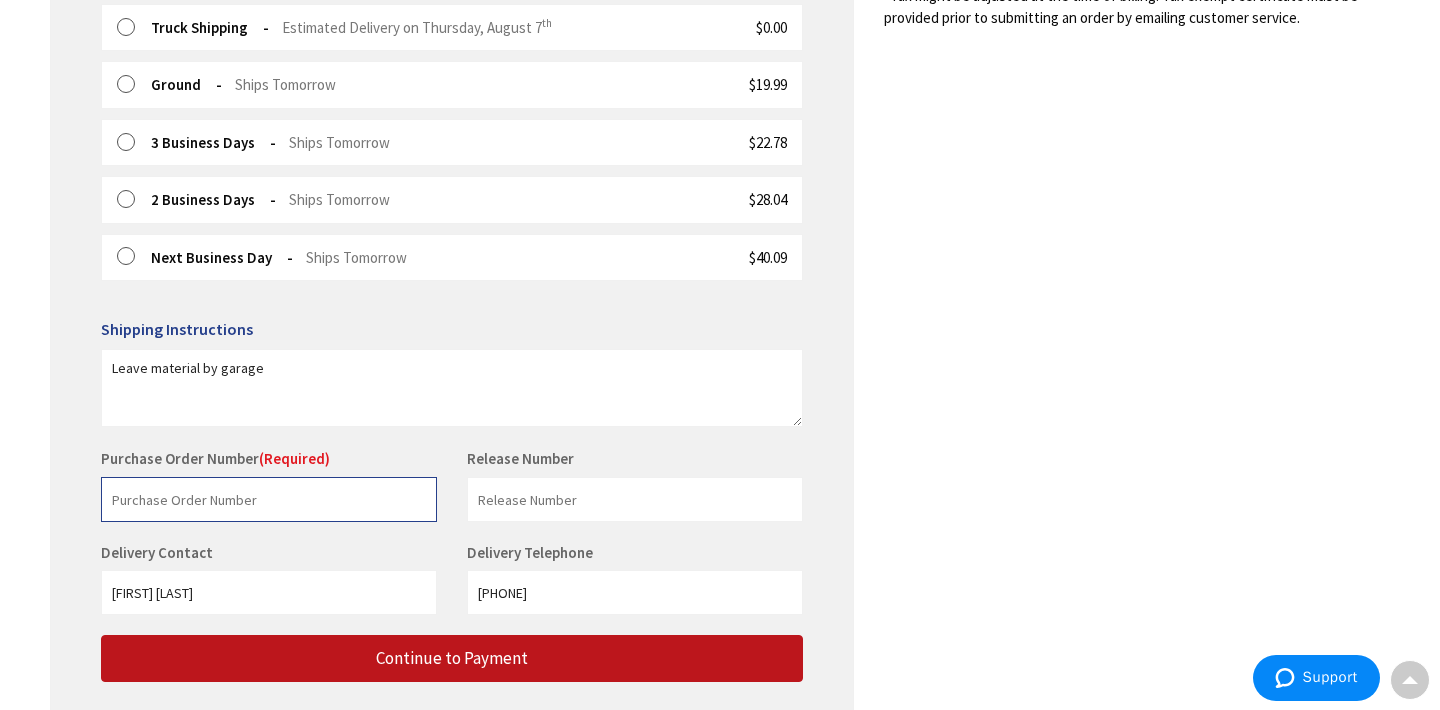 click at bounding box center [269, 499] 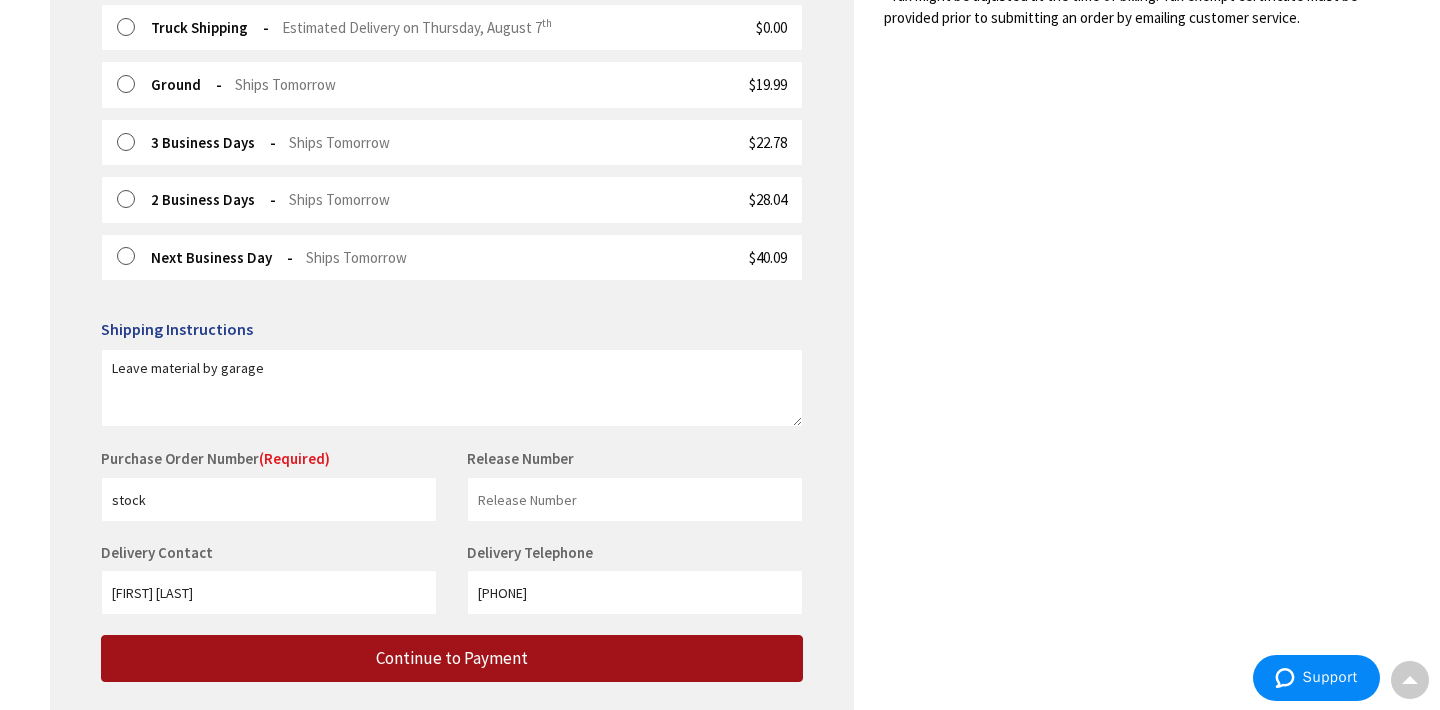 click on "Continue to Payment" at bounding box center (452, 658) 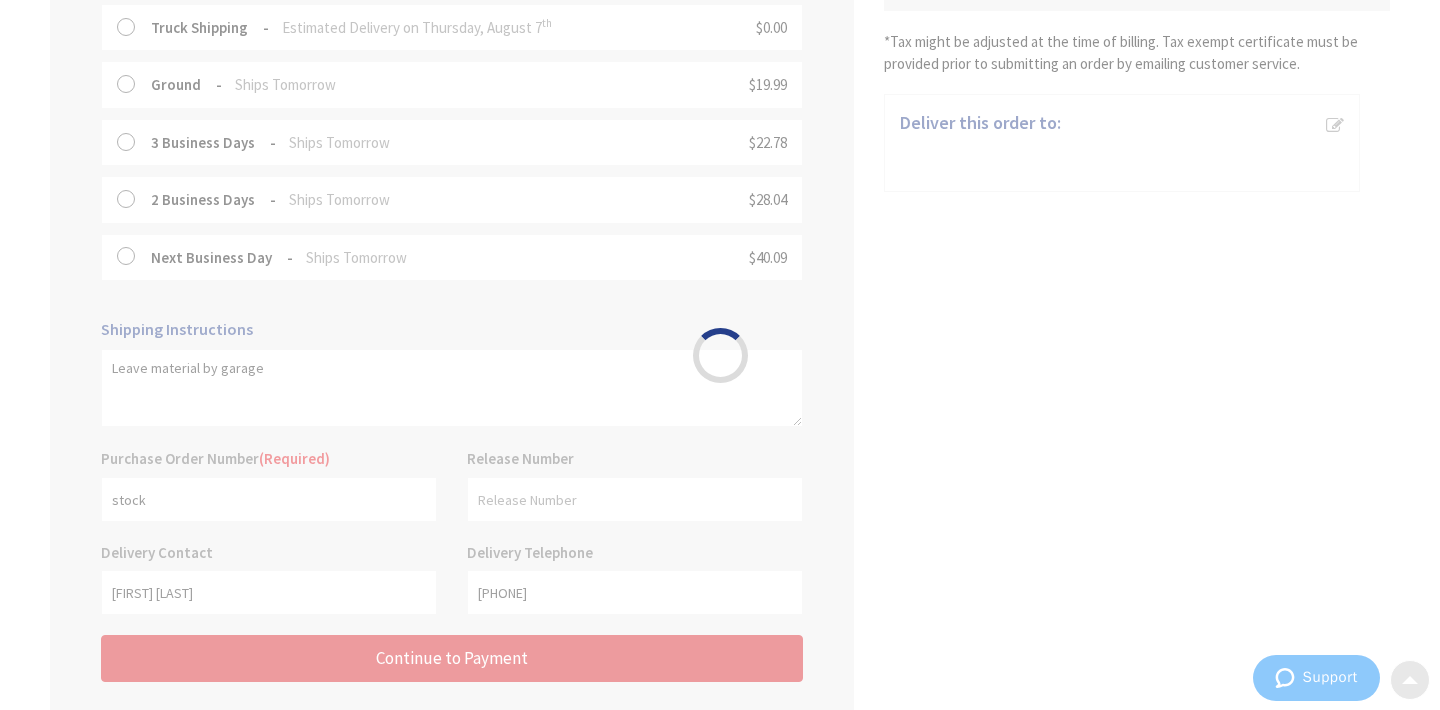 scroll, scrollTop: 0, scrollLeft: 0, axis: both 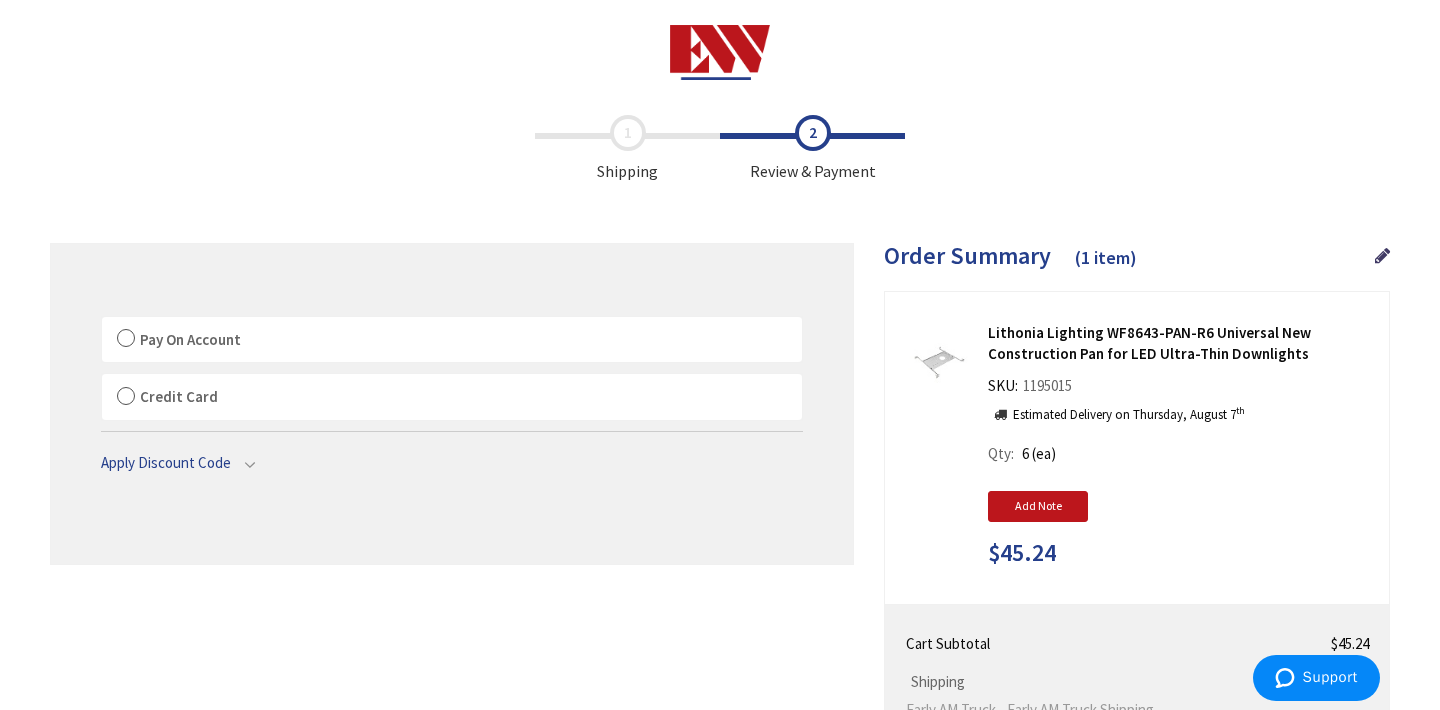click on "Pay On Account" at bounding box center [452, 340] 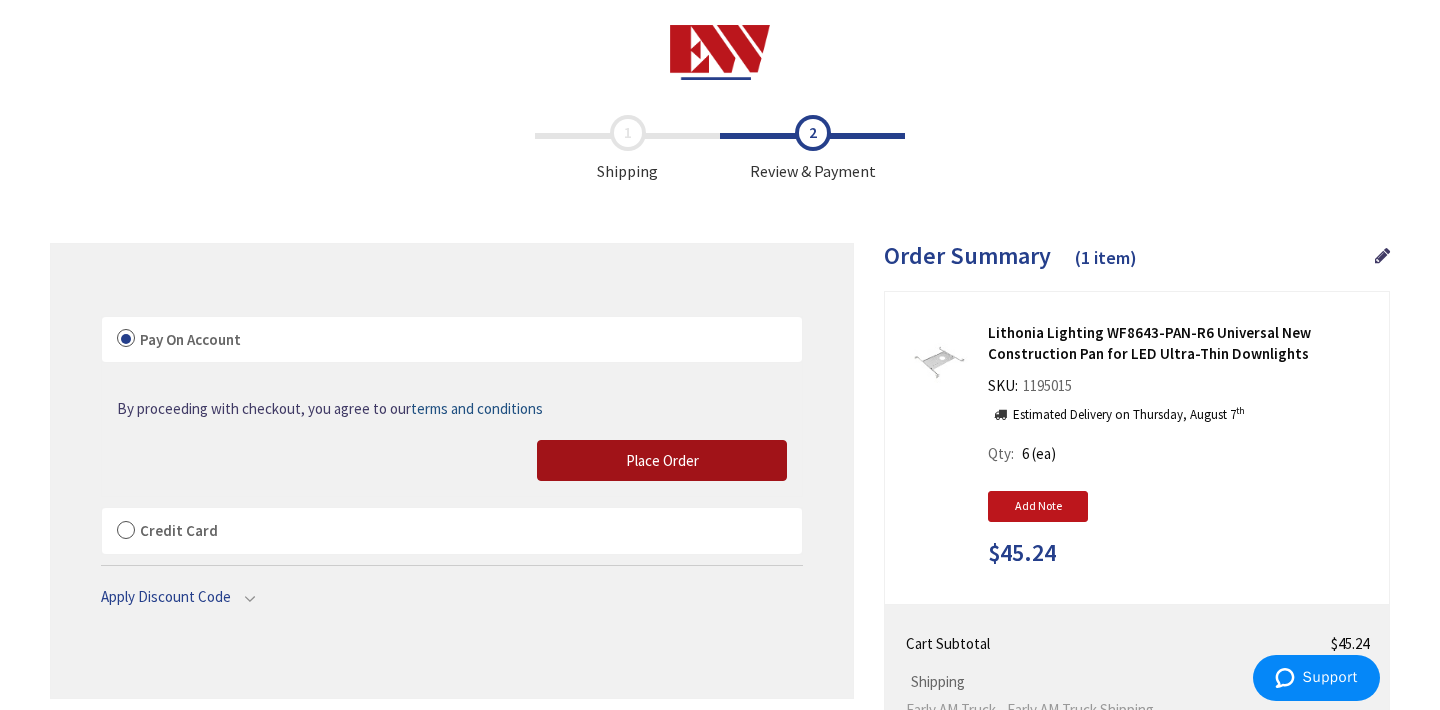click on "Place Order" at bounding box center (662, 461) 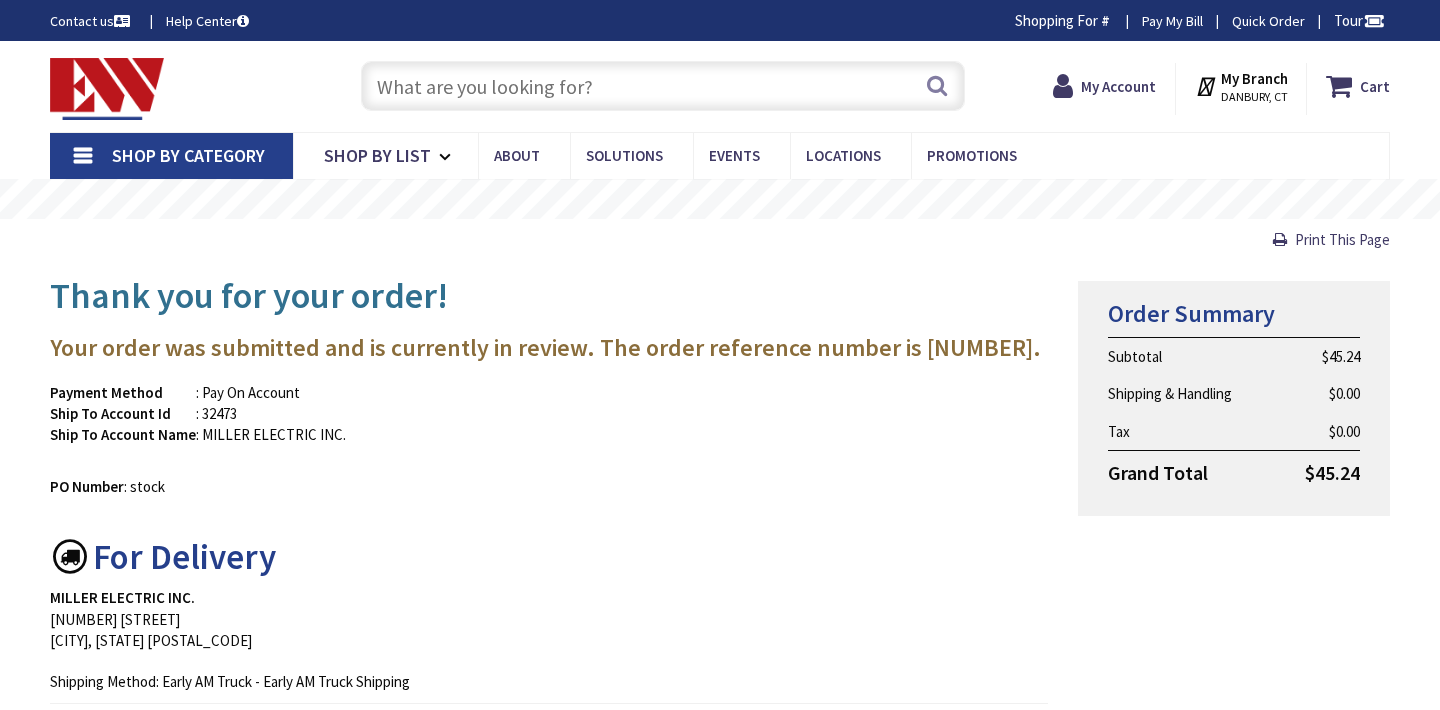 scroll, scrollTop: 0, scrollLeft: 0, axis: both 